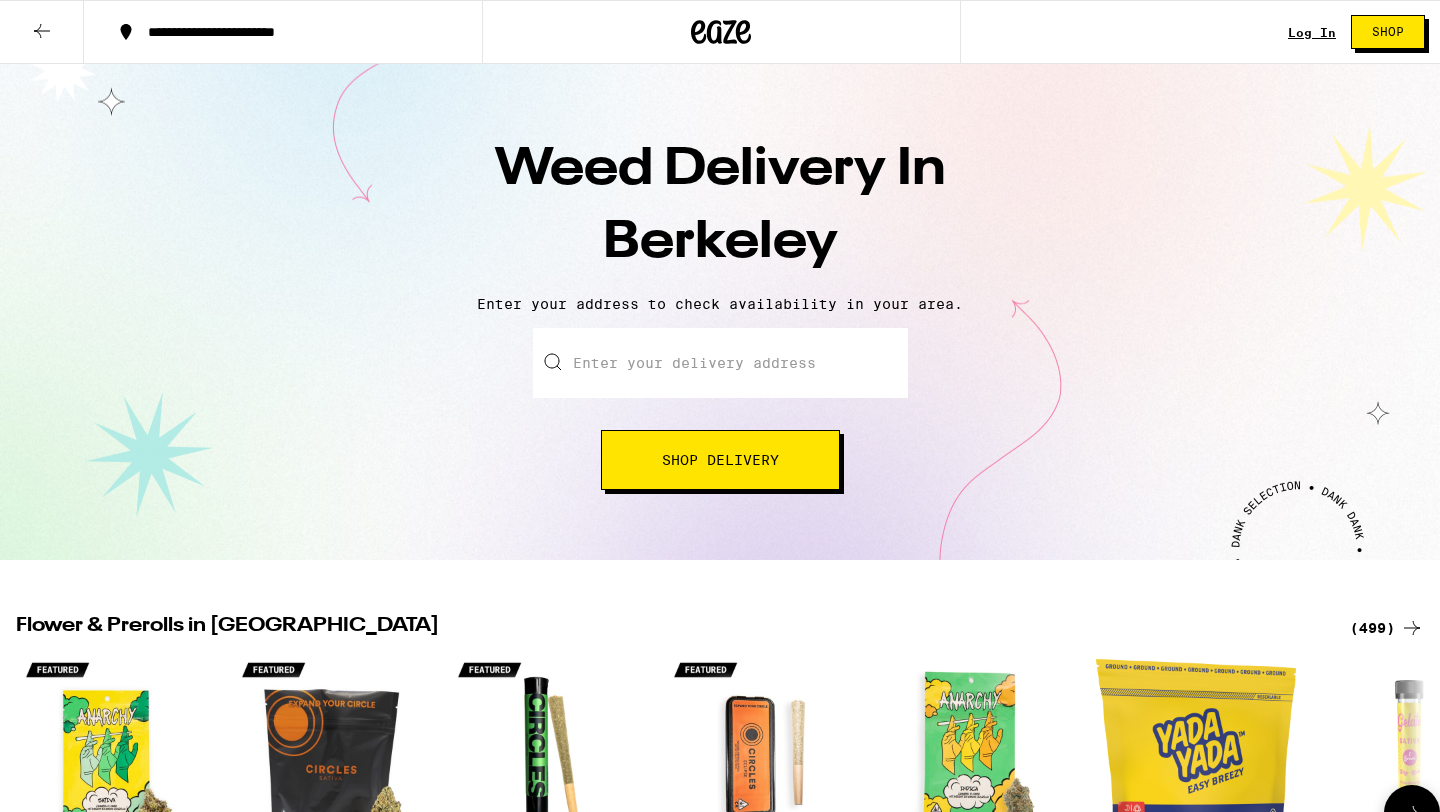scroll, scrollTop: 341, scrollLeft: 0, axis: vertical 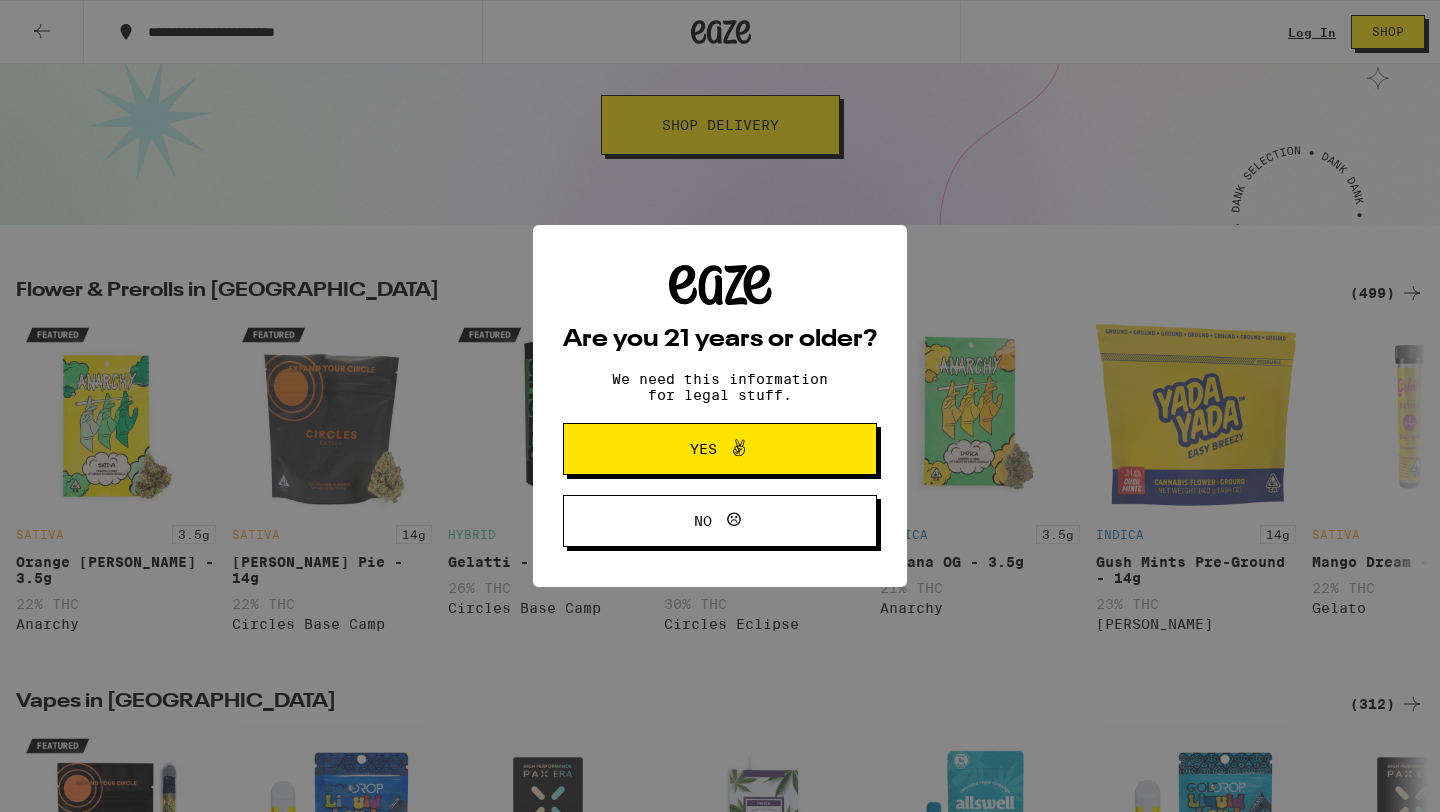 click on "Yes" at bounding box center [720, 449] 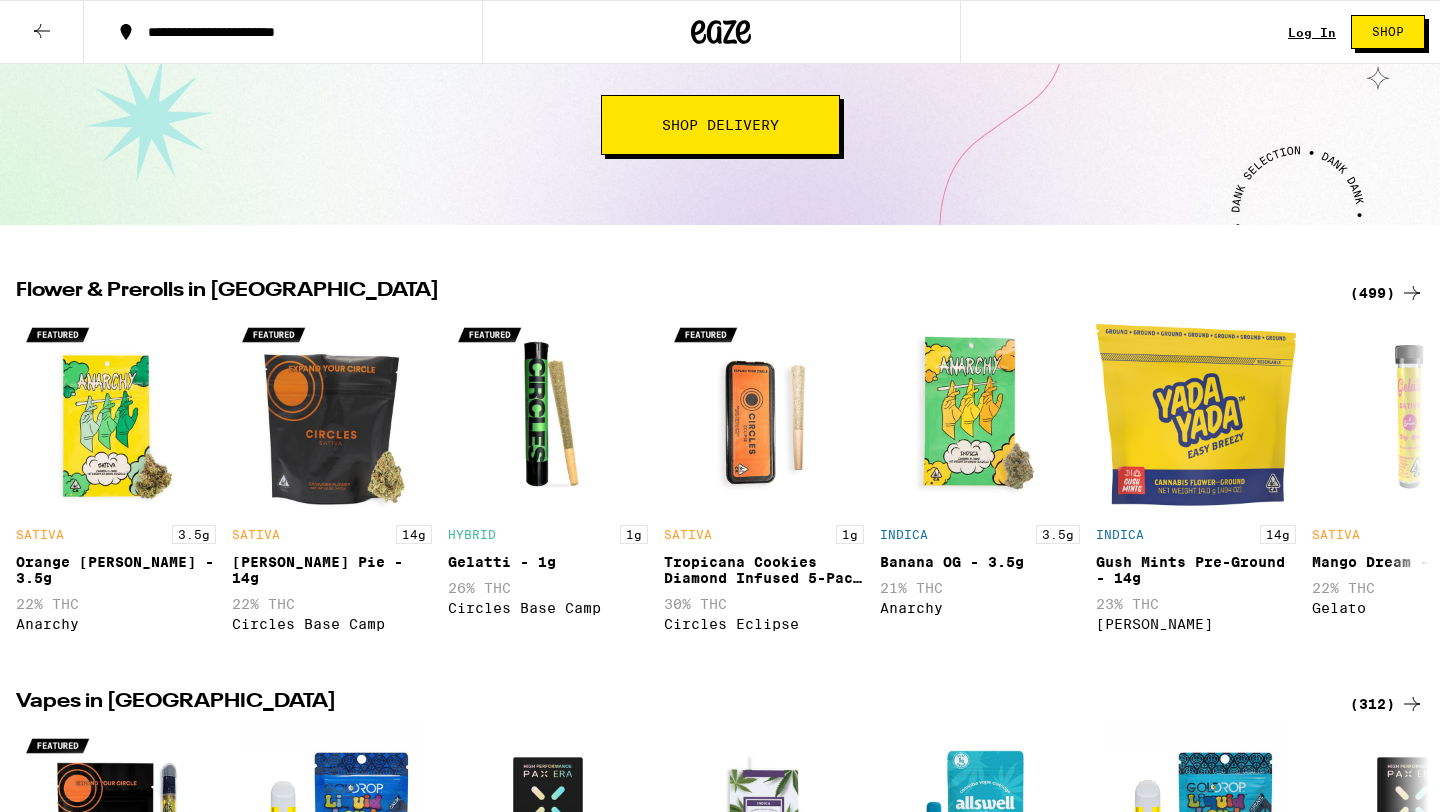 scroll, scrollTop: 0, scrollLeft: 0, axis: both 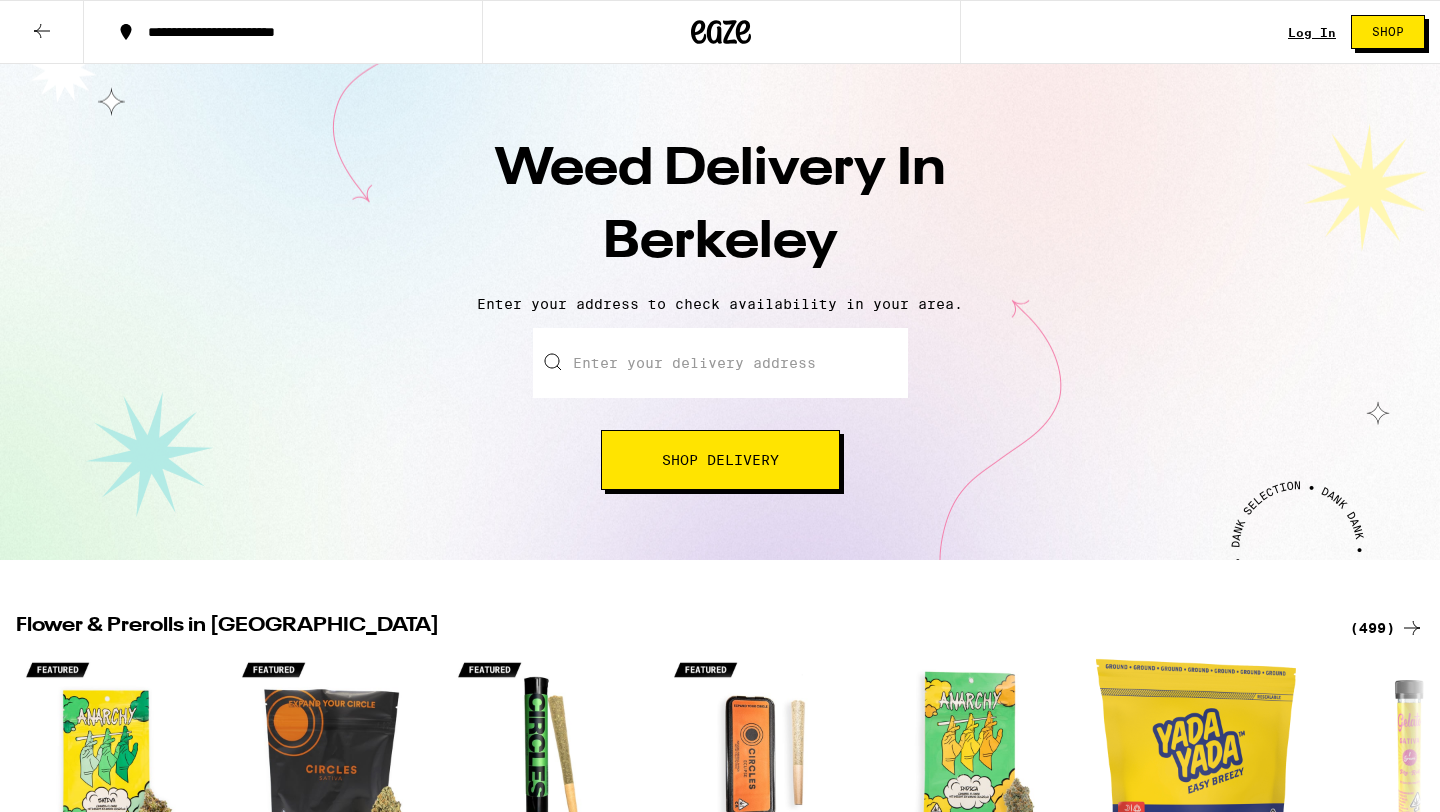 click on "Enter your delivery address" at bounding box center [720, 363] 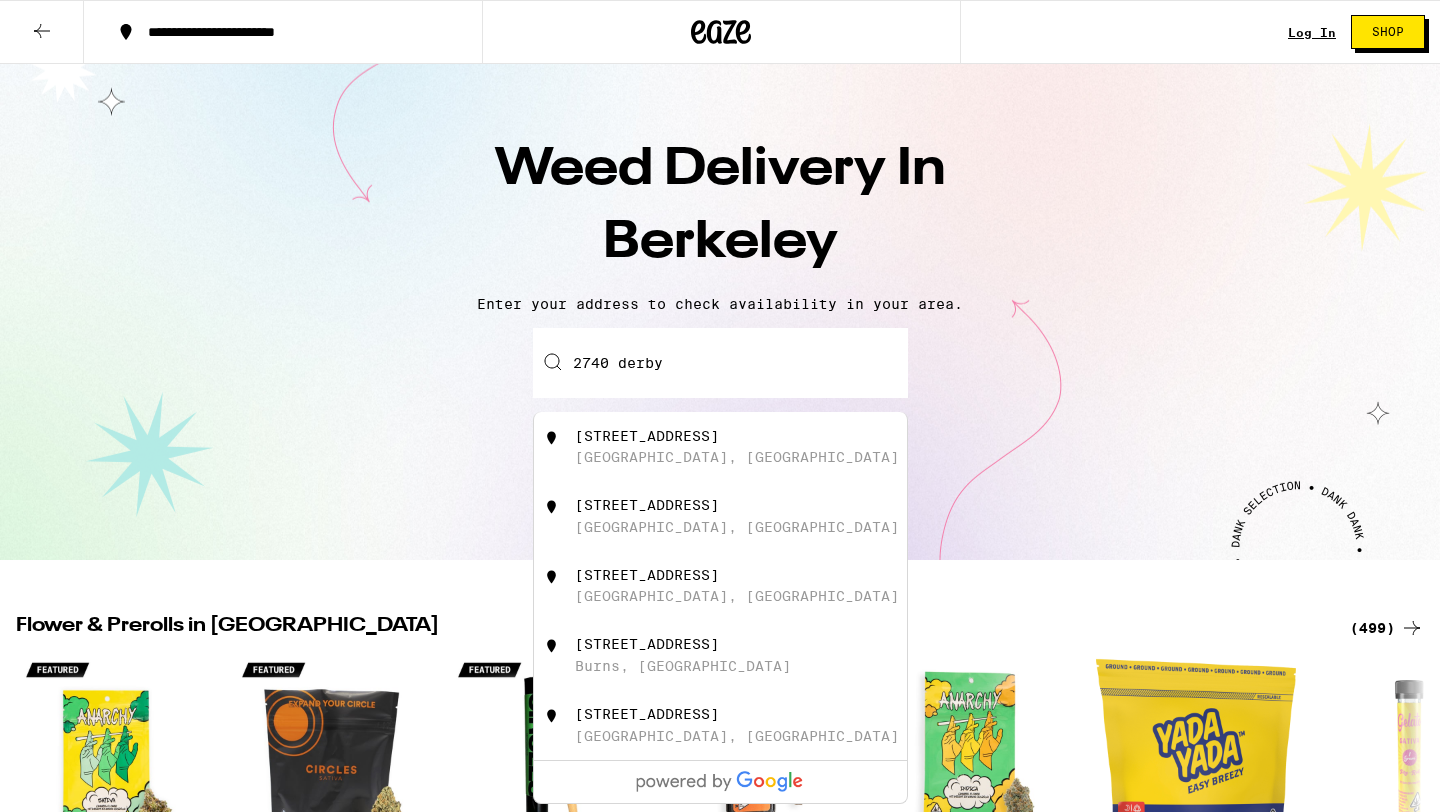 click on "[STREET_ADDRESS]" at bounding box center [753, 447] 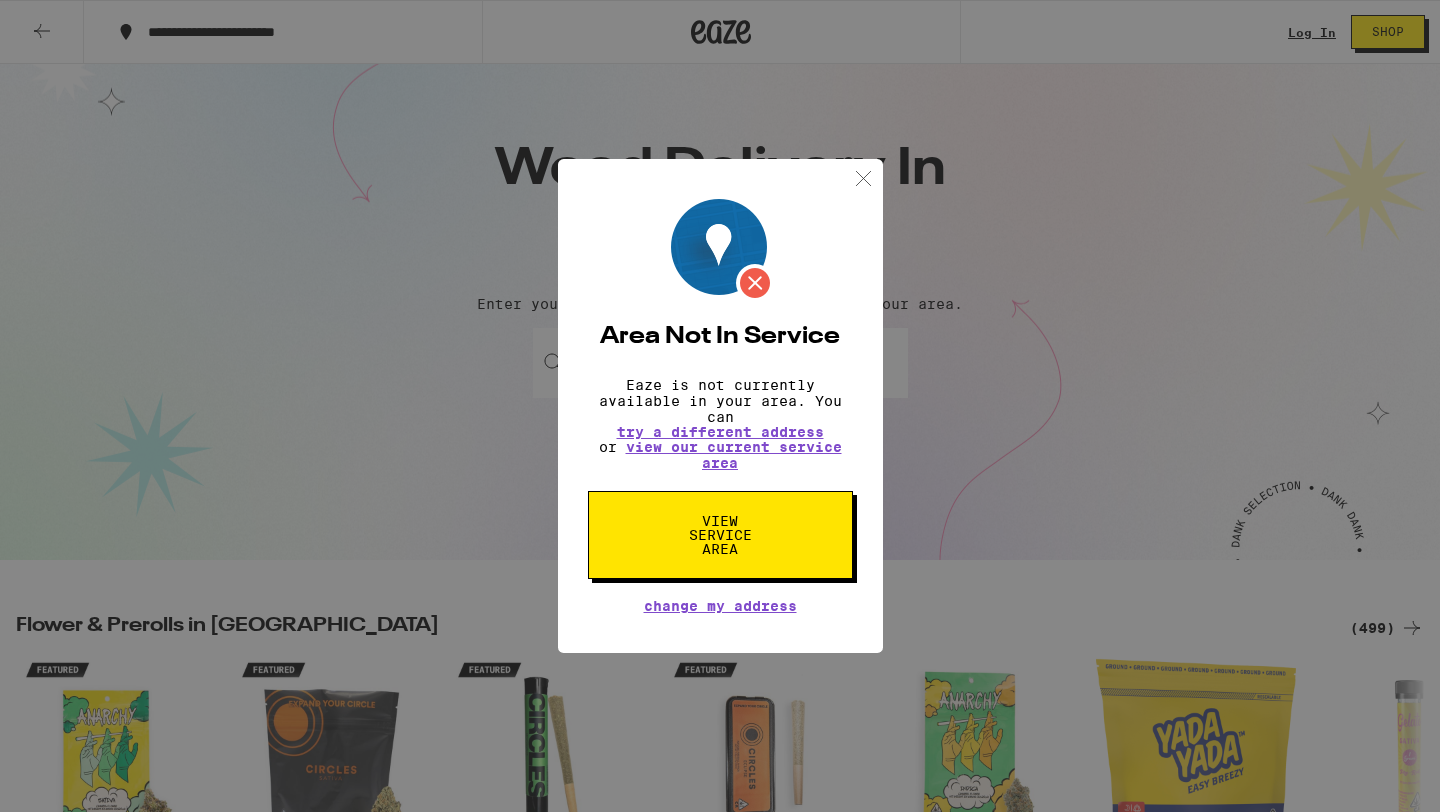 click on "View Service Area" at bounding box center [720, 535] 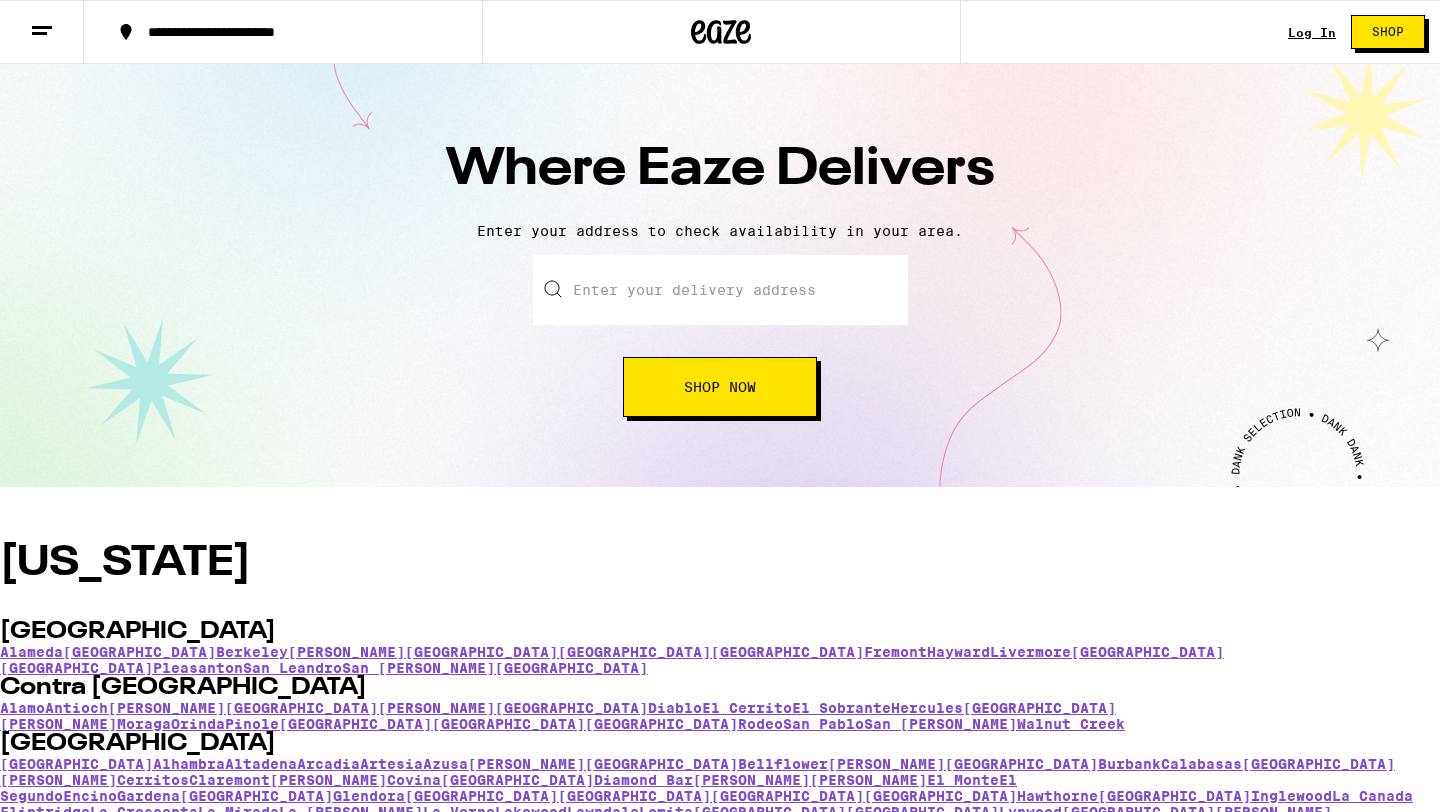 click at bounding box center [720, 290] 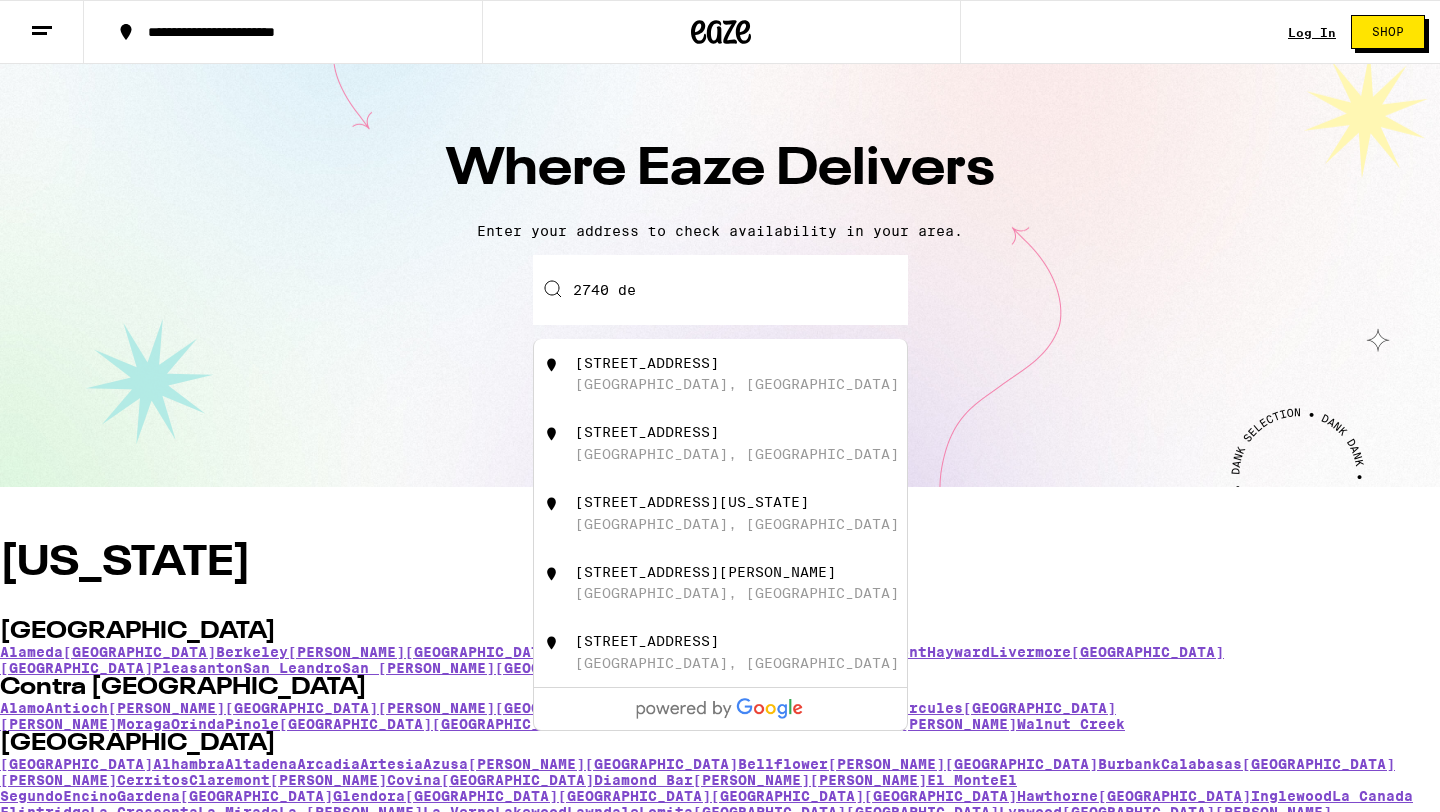 click on "[GEOGRAPHIC_DATA], [GEOGRAPHIC_DATA]" at bounding box center [737, 384] 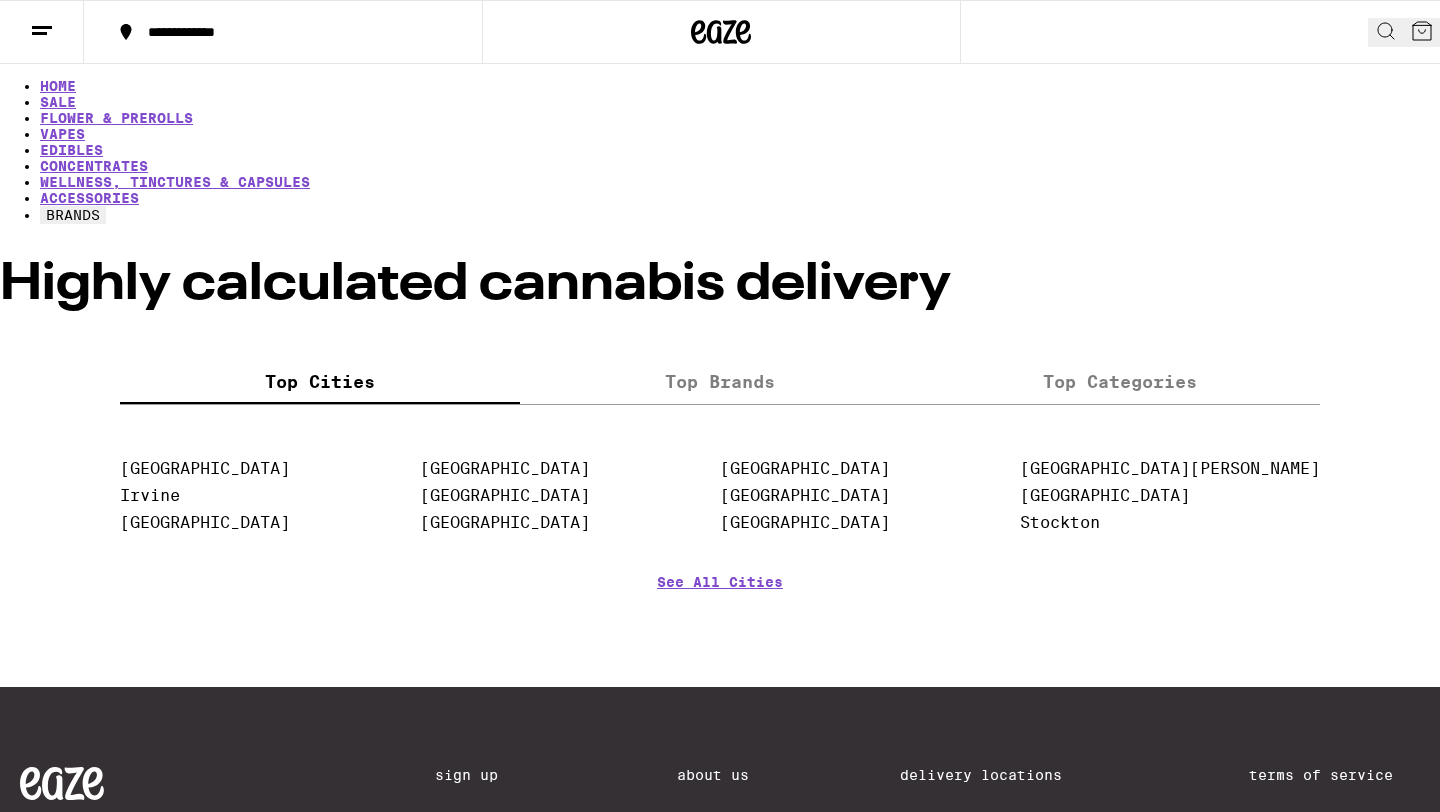 click at bounding box center (720, 346) 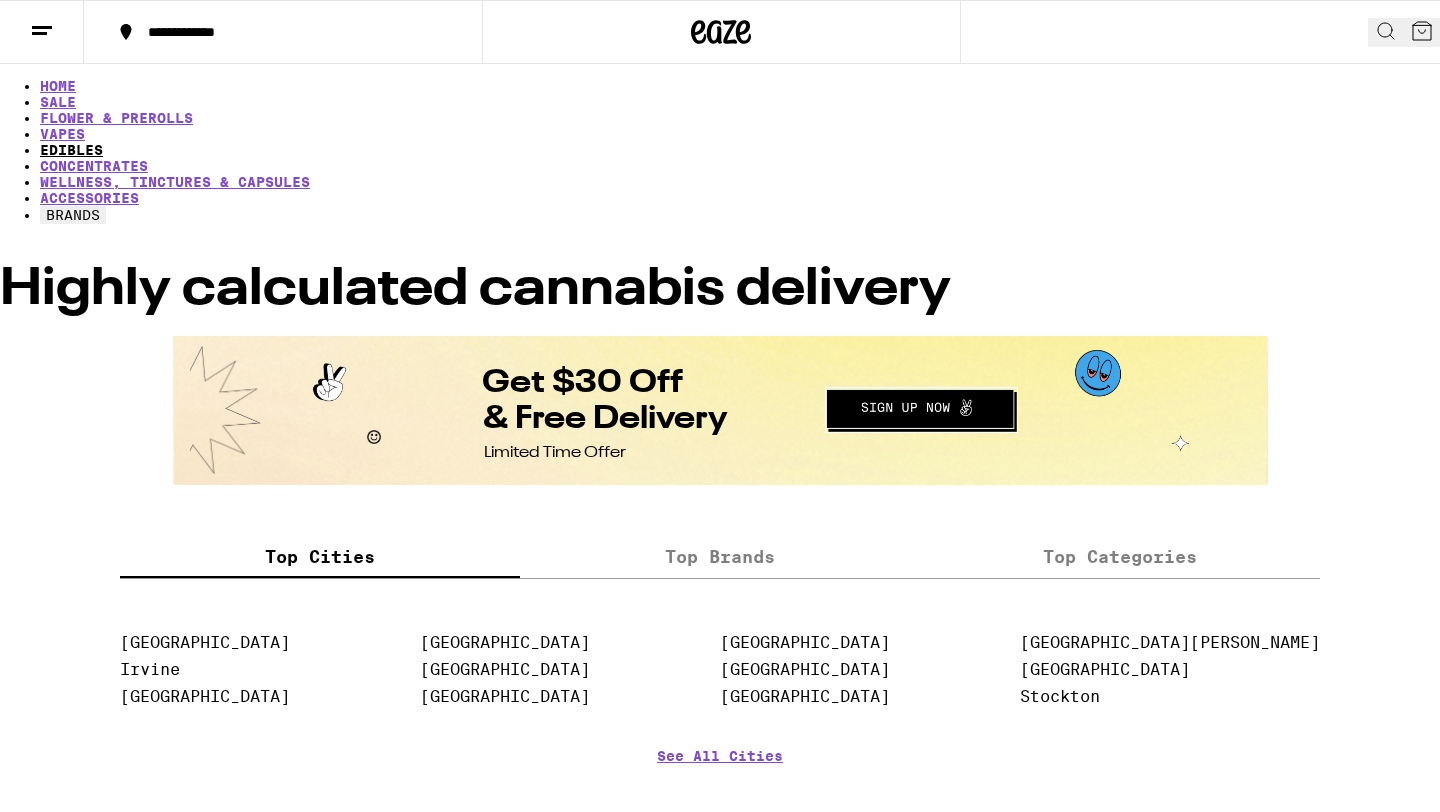 click on "EDIBLES" at bounding box center (71, 150) 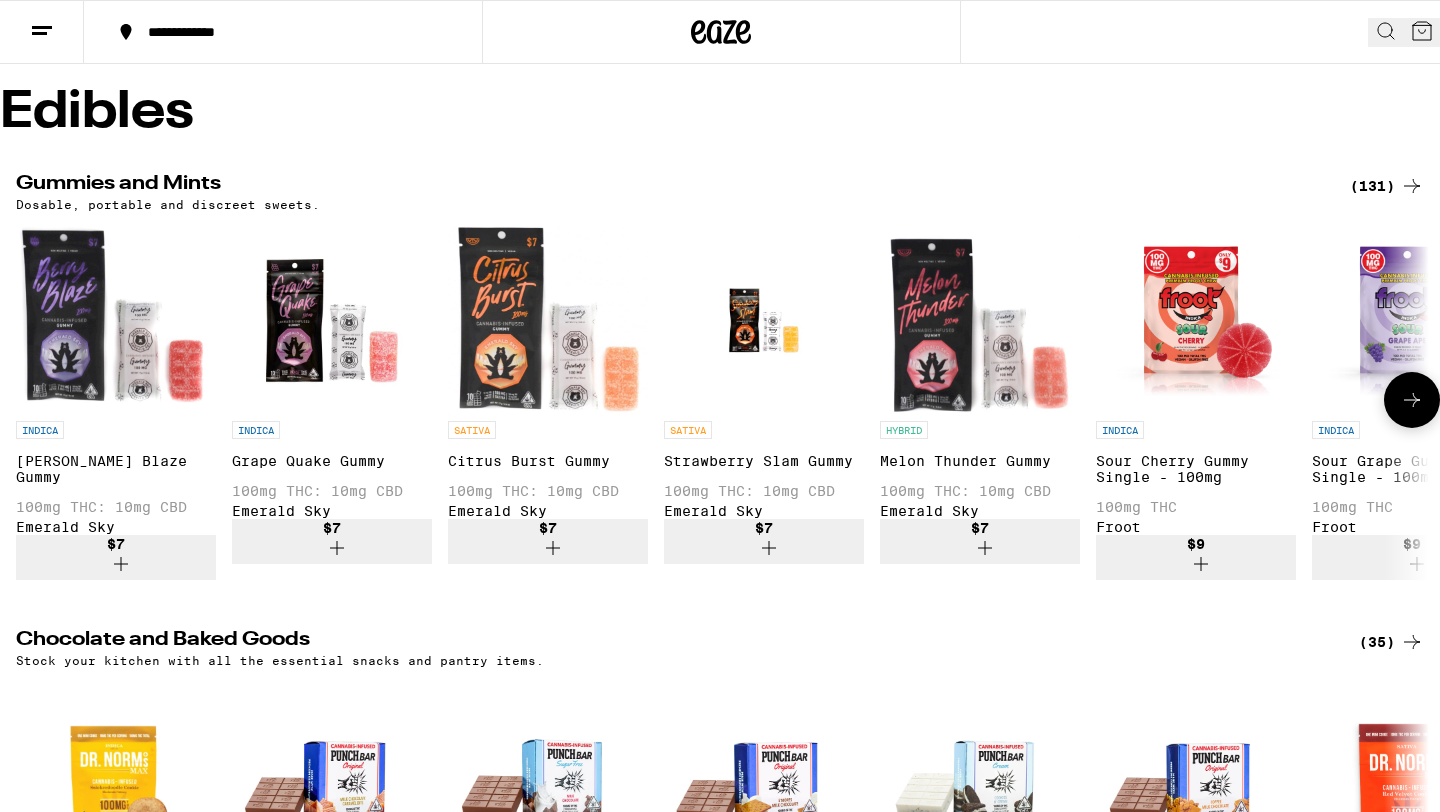 scroll, scrollTop: 123, scrollLeft: 0, axis: vertical 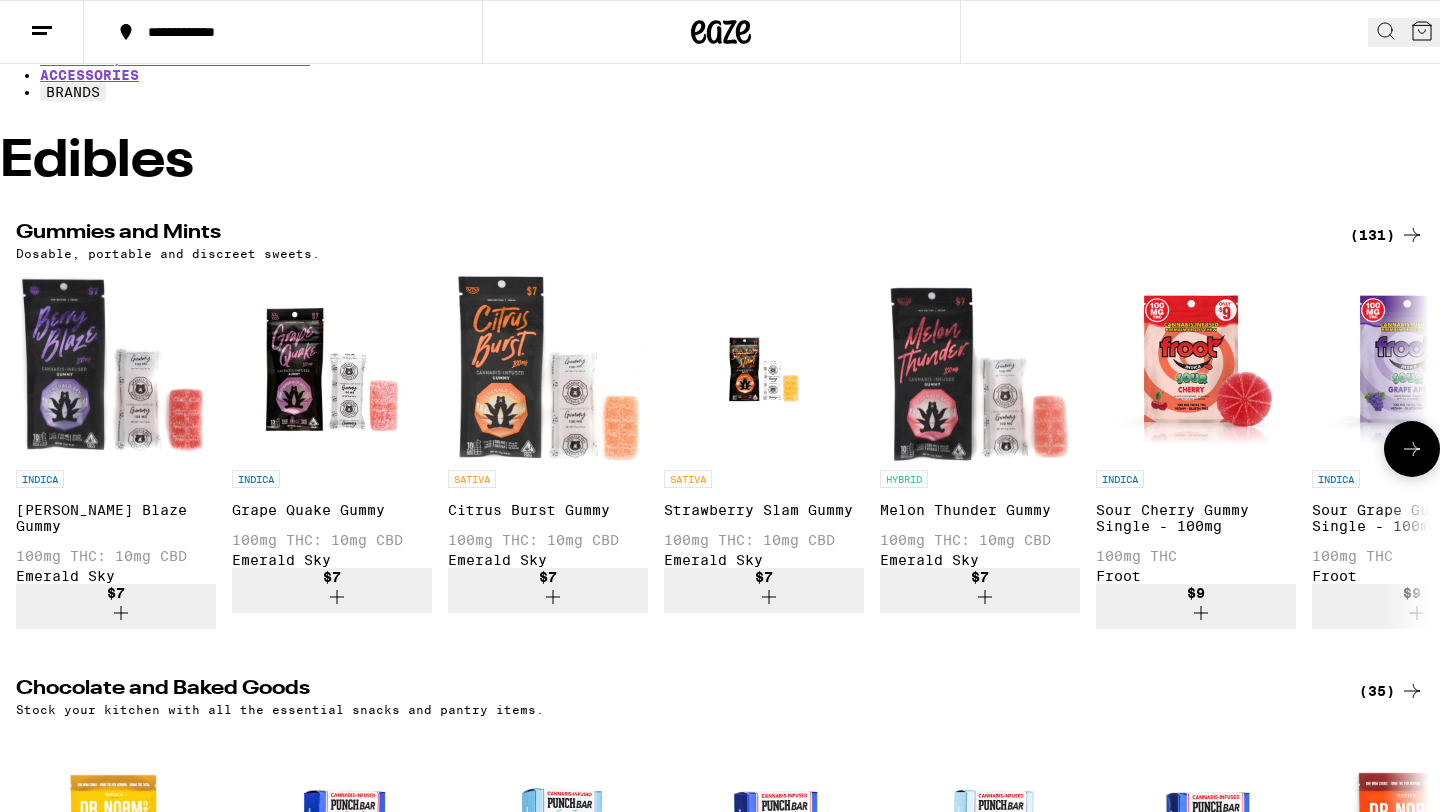 click 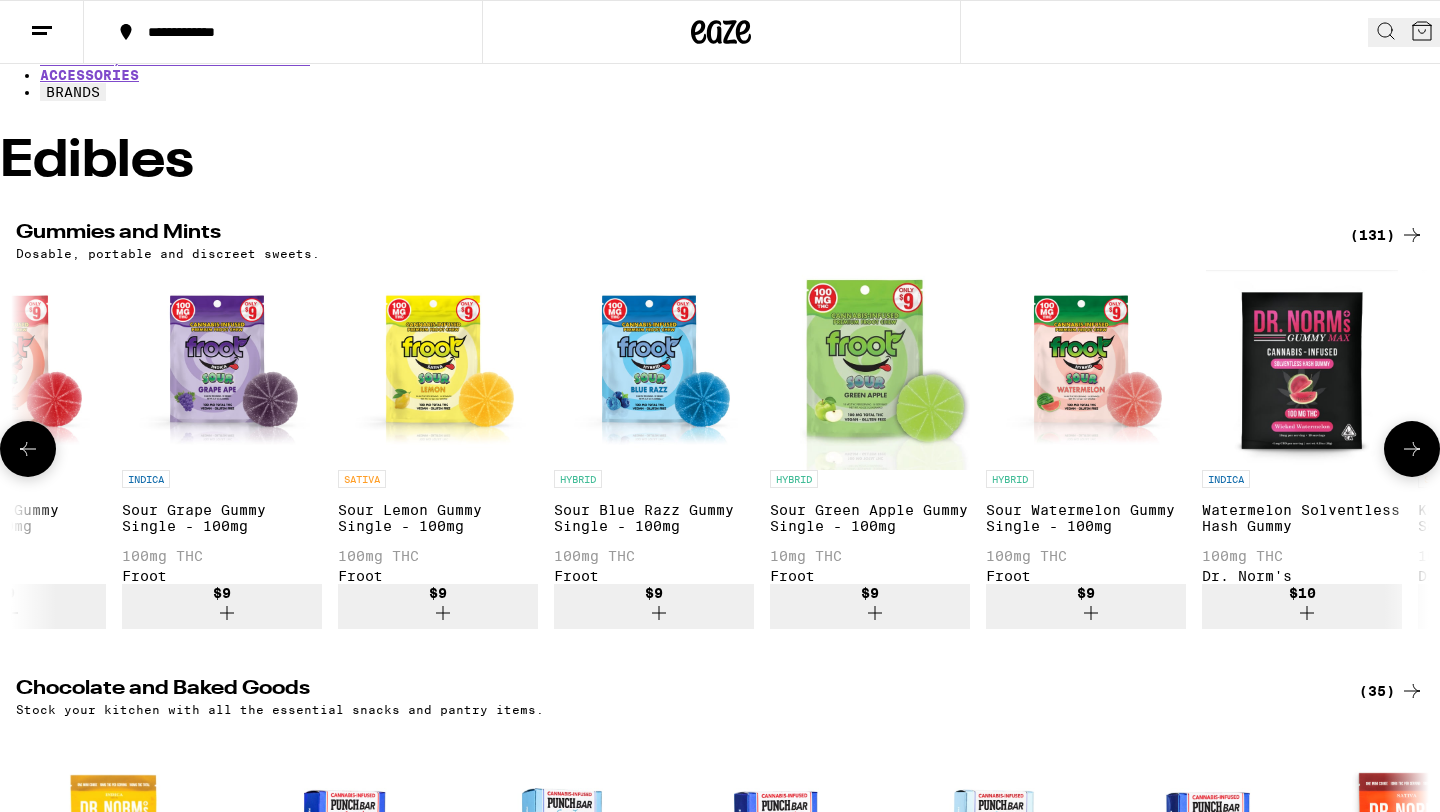 click 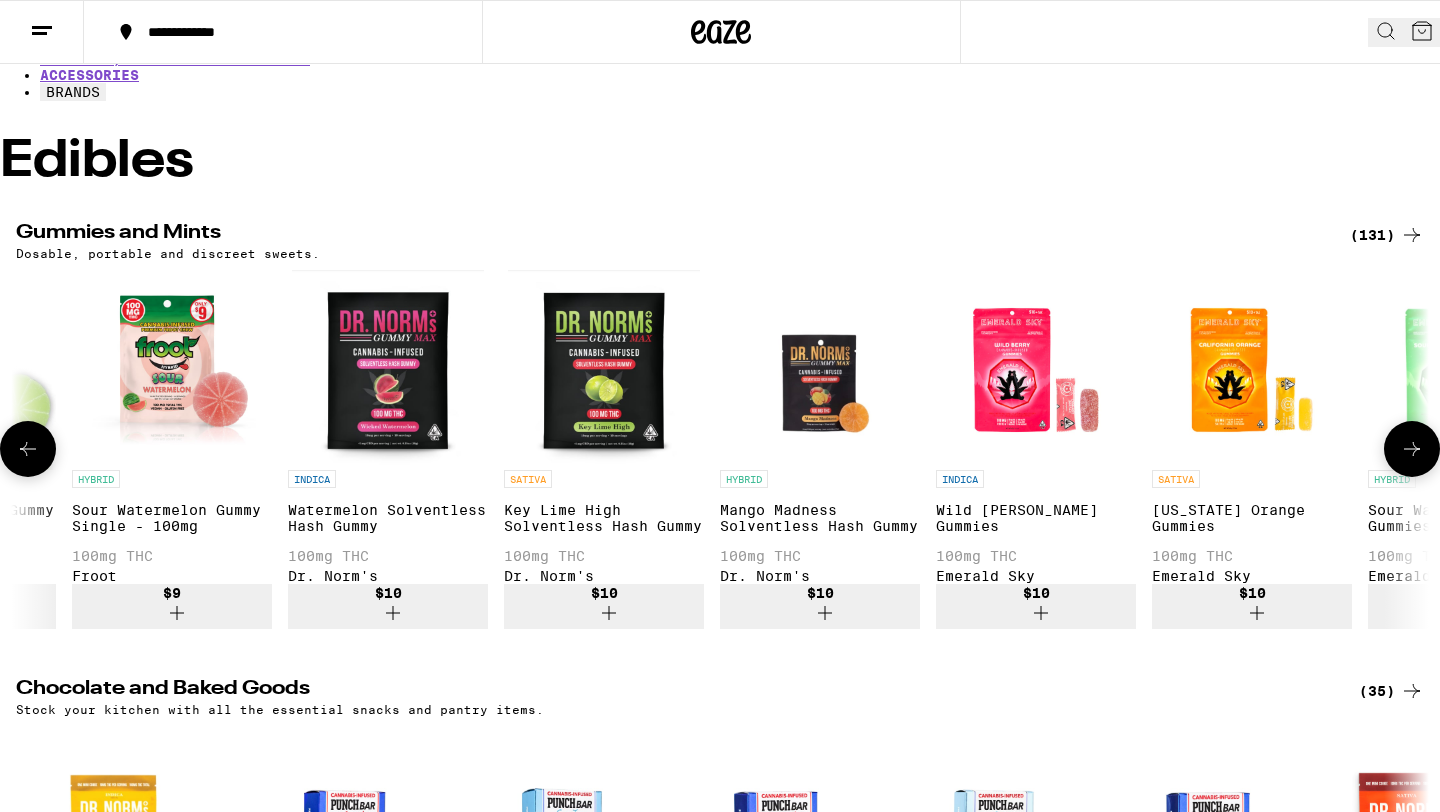scroll, scrollTop: 0, scrollLeft: 2380, axis: horizontal 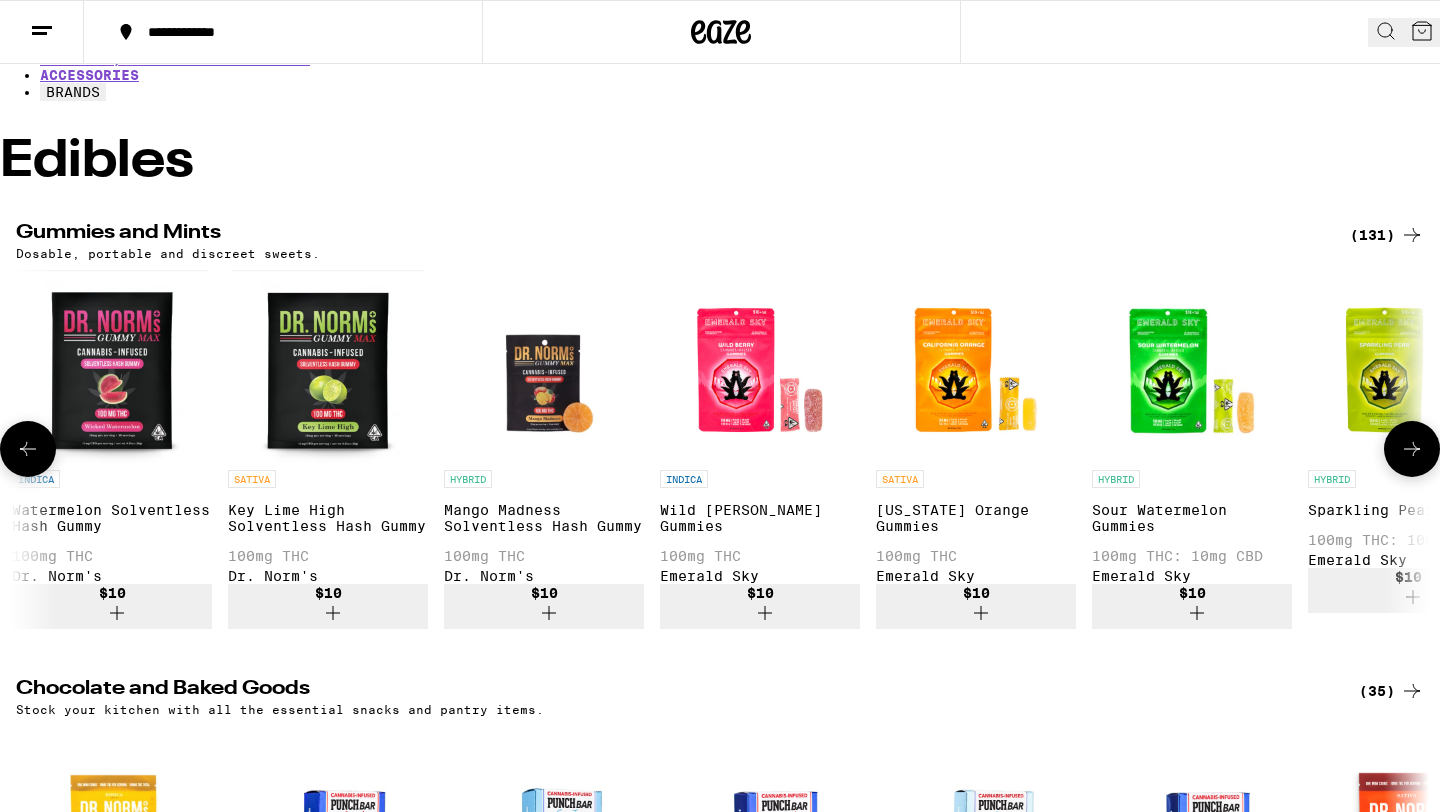 click 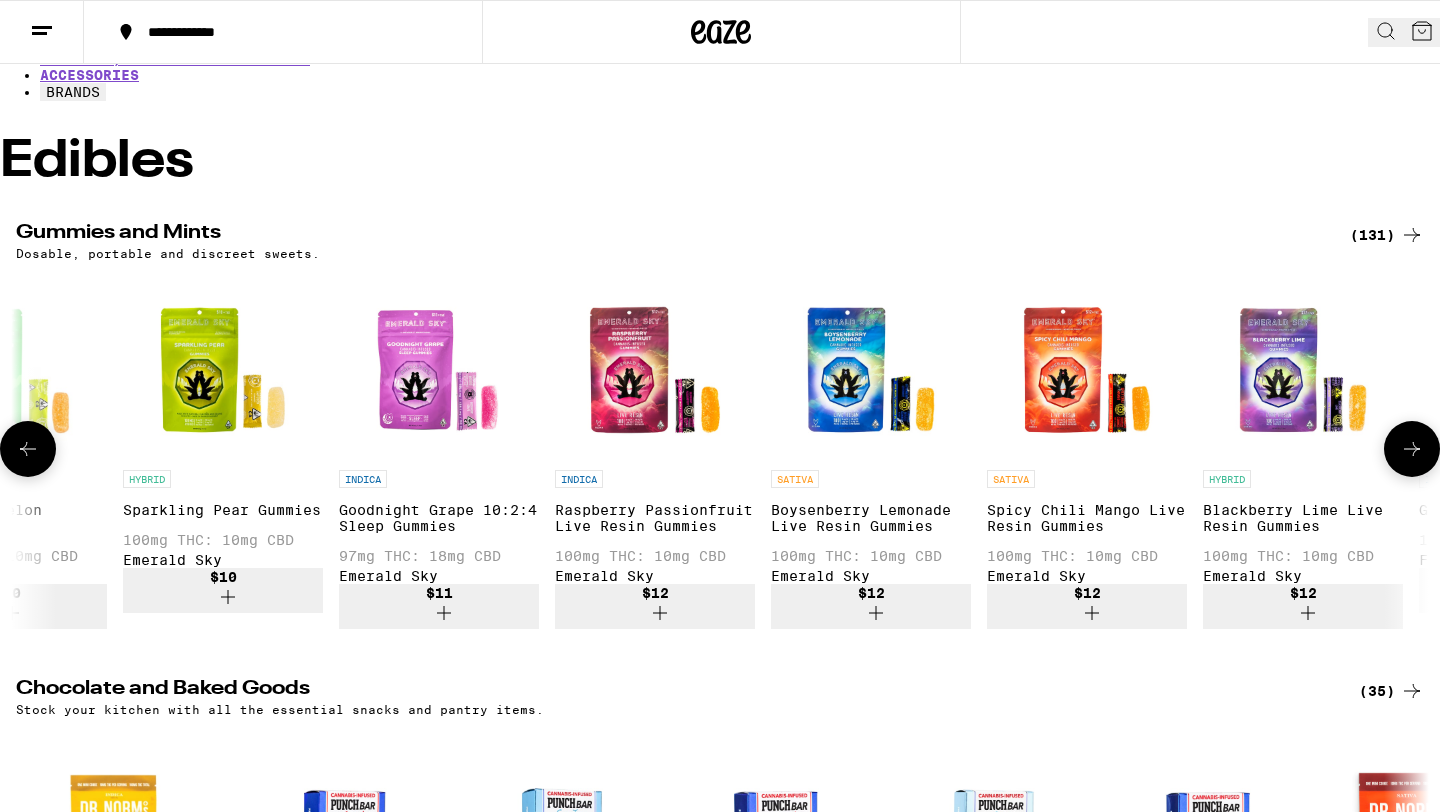 scroll, scrollTop: 0, scrollLeft: 3570, axis: horizontal 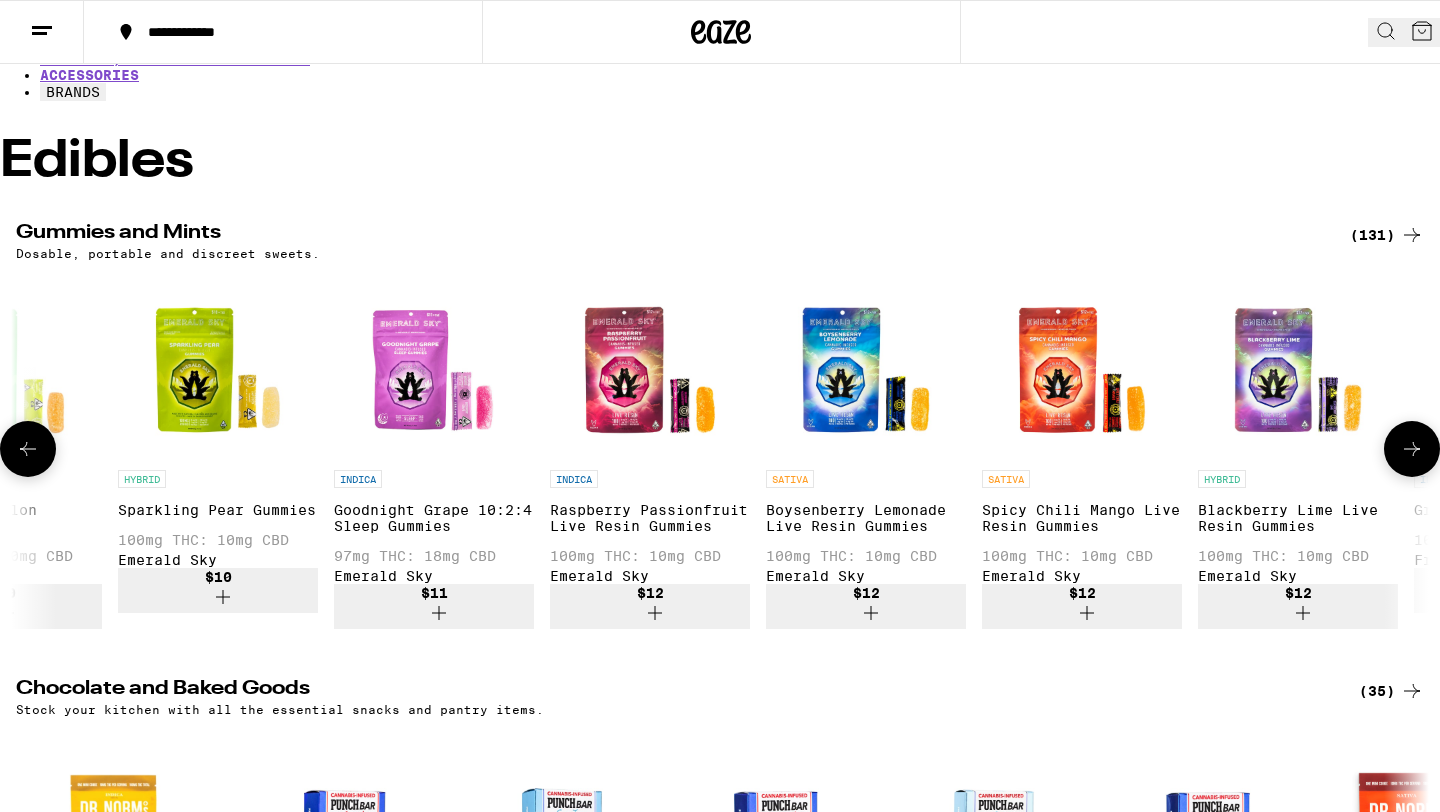 click 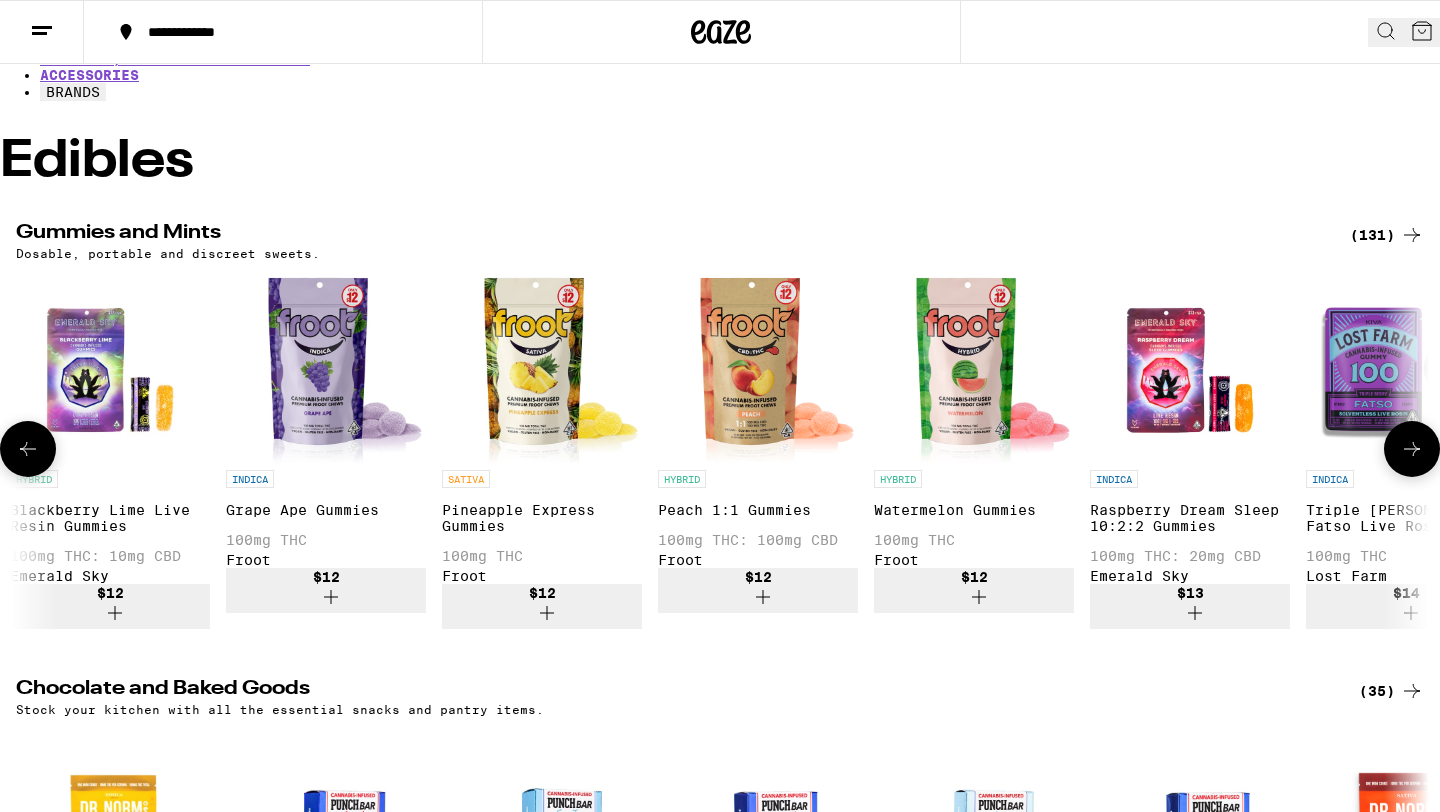 scroll, scrollTop: 0, scrollLeft: 4760, axis: horizontal 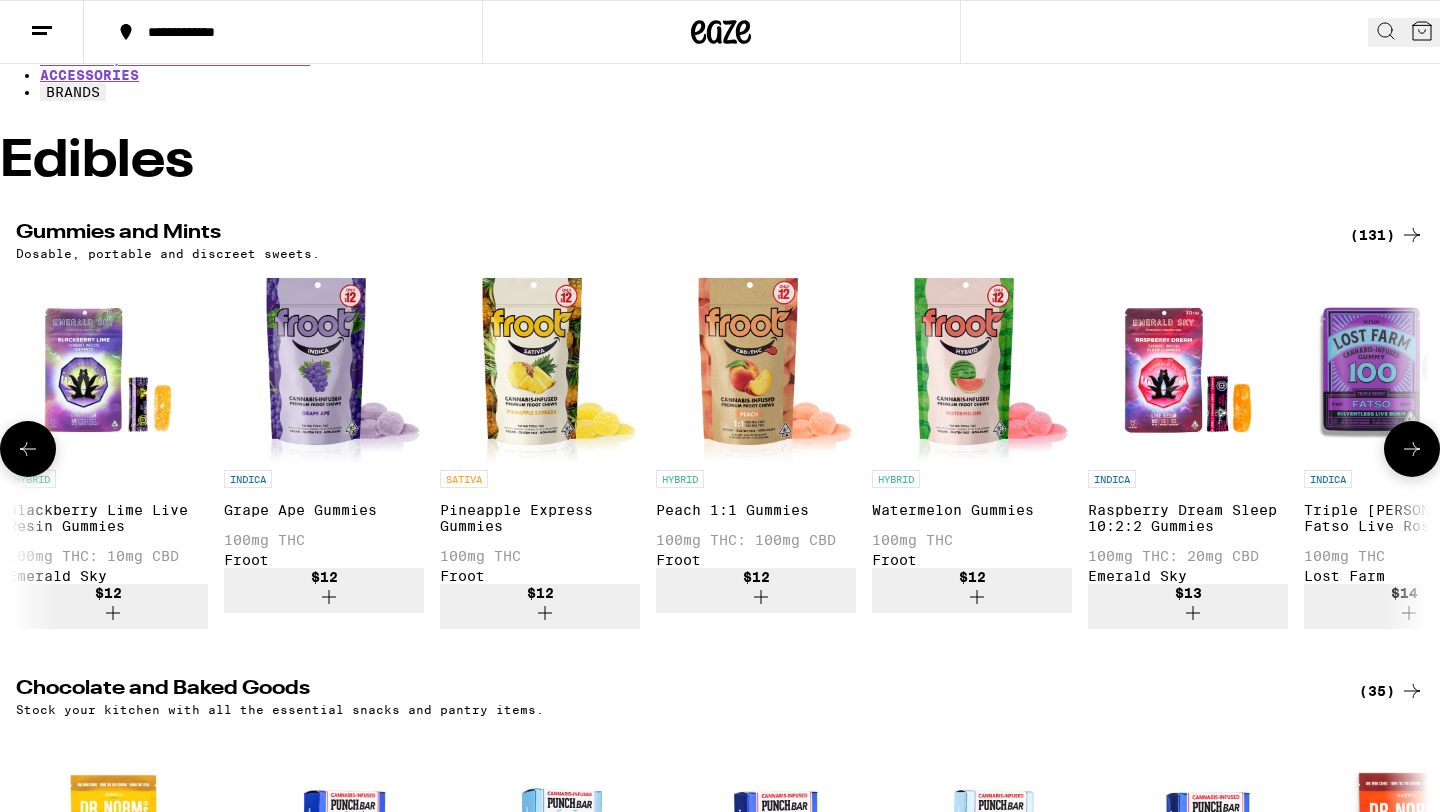 click at bounding box center [972, 370] 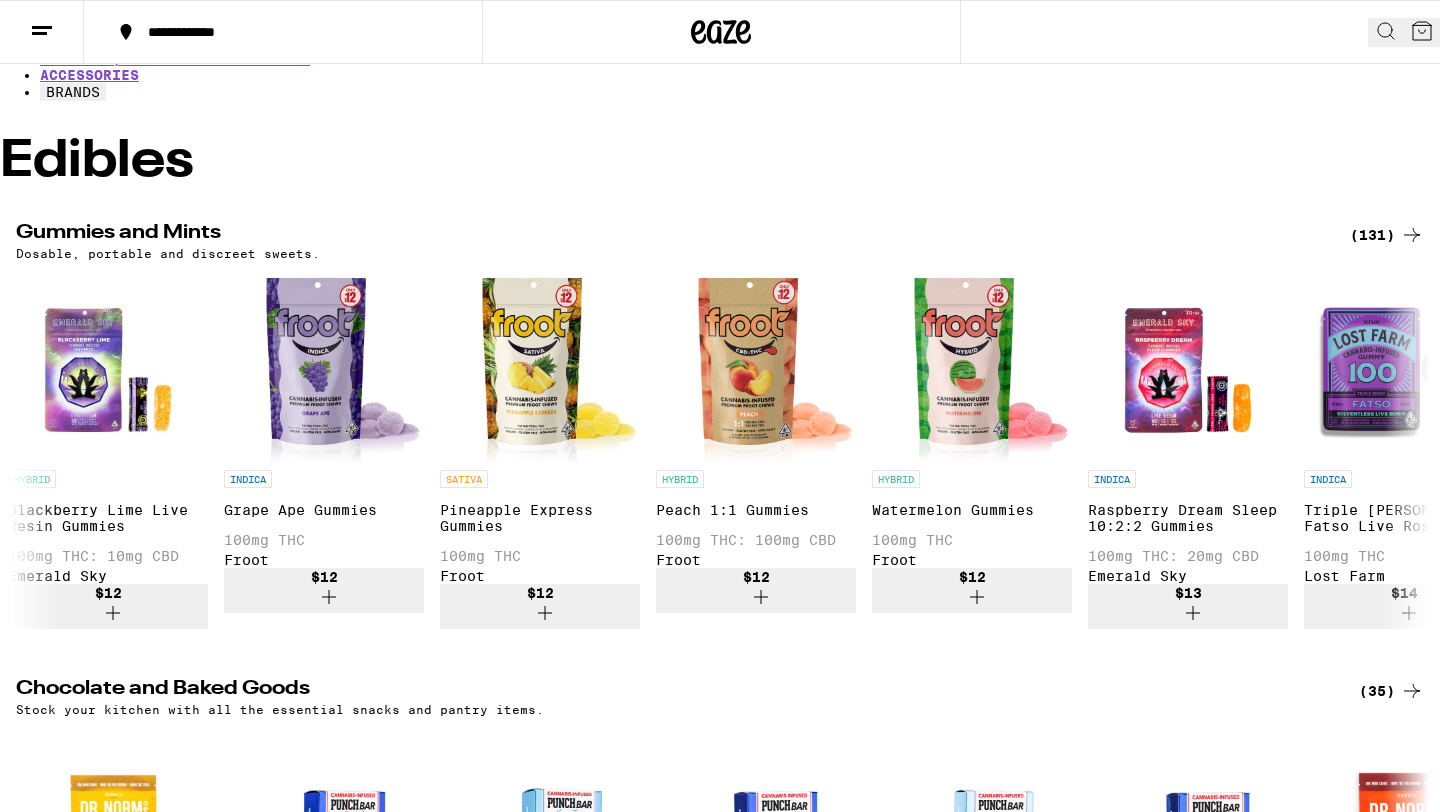 click on "Add To Bag $12" at bounding box center [51, 2808] 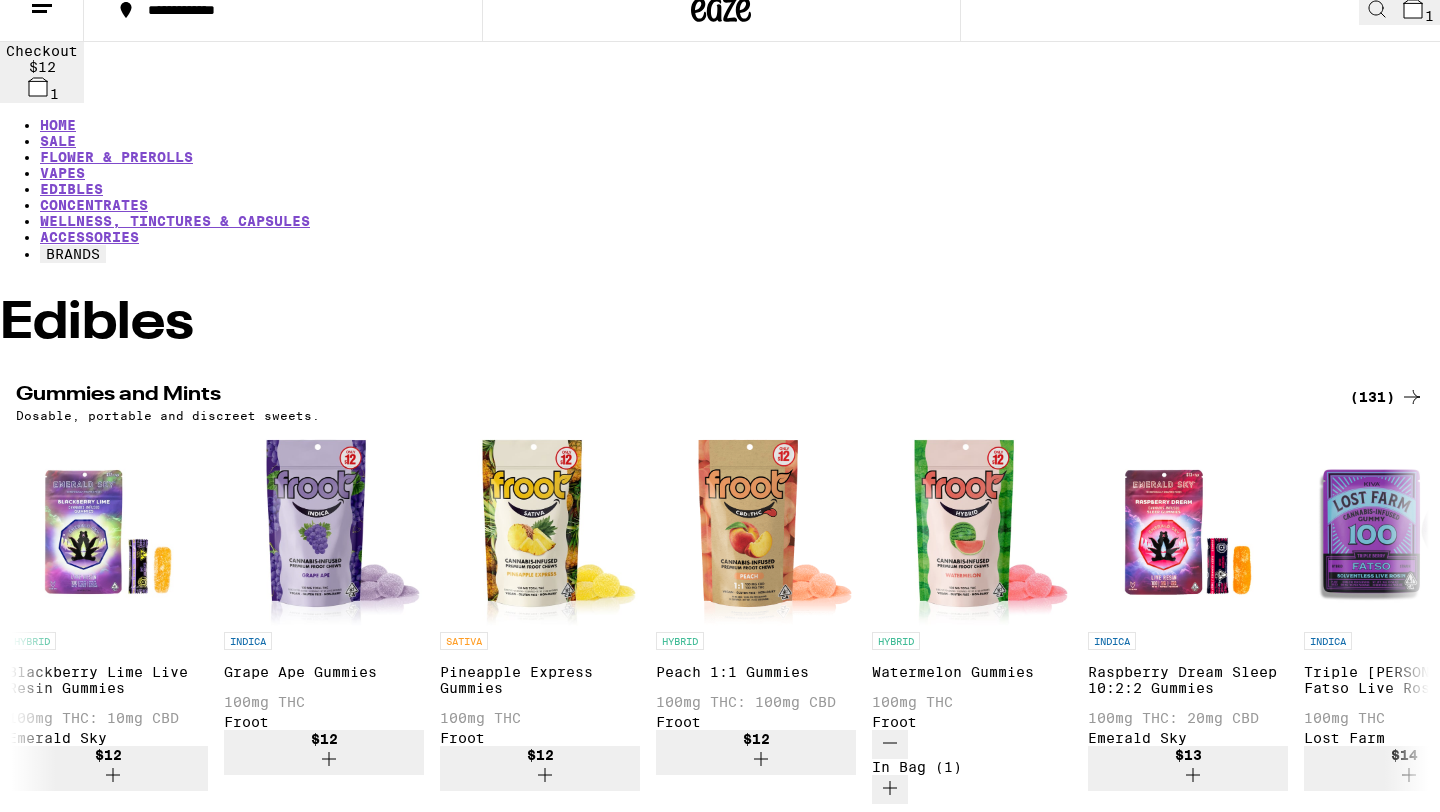 scroll, scrollTop: 0, scrollLeft: 0, axis: both 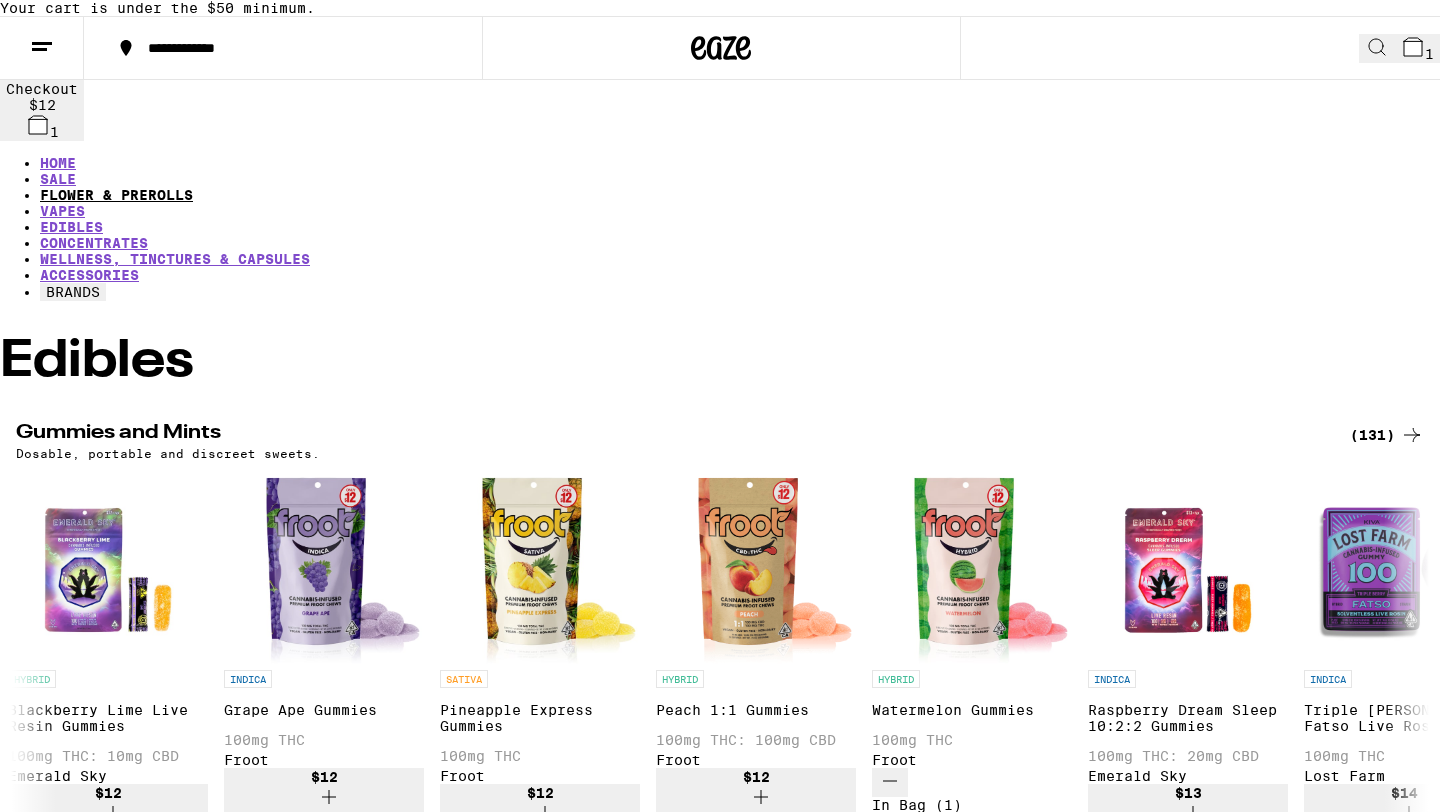 click on "FLOWER & PREROLLS" at bounding box center (116, 195) 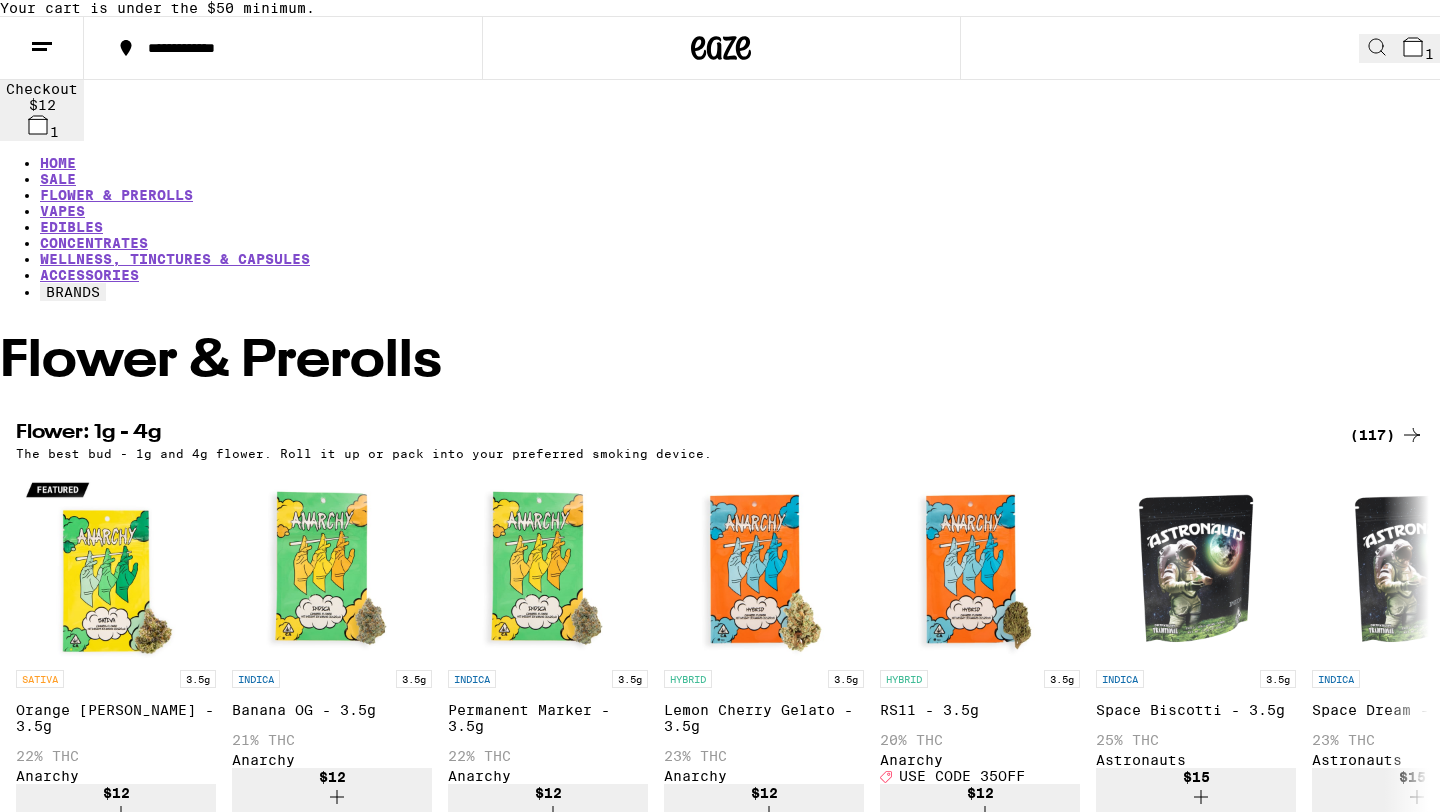 scroll, scrollTop: 0, scrollLeft: 0, axis: both 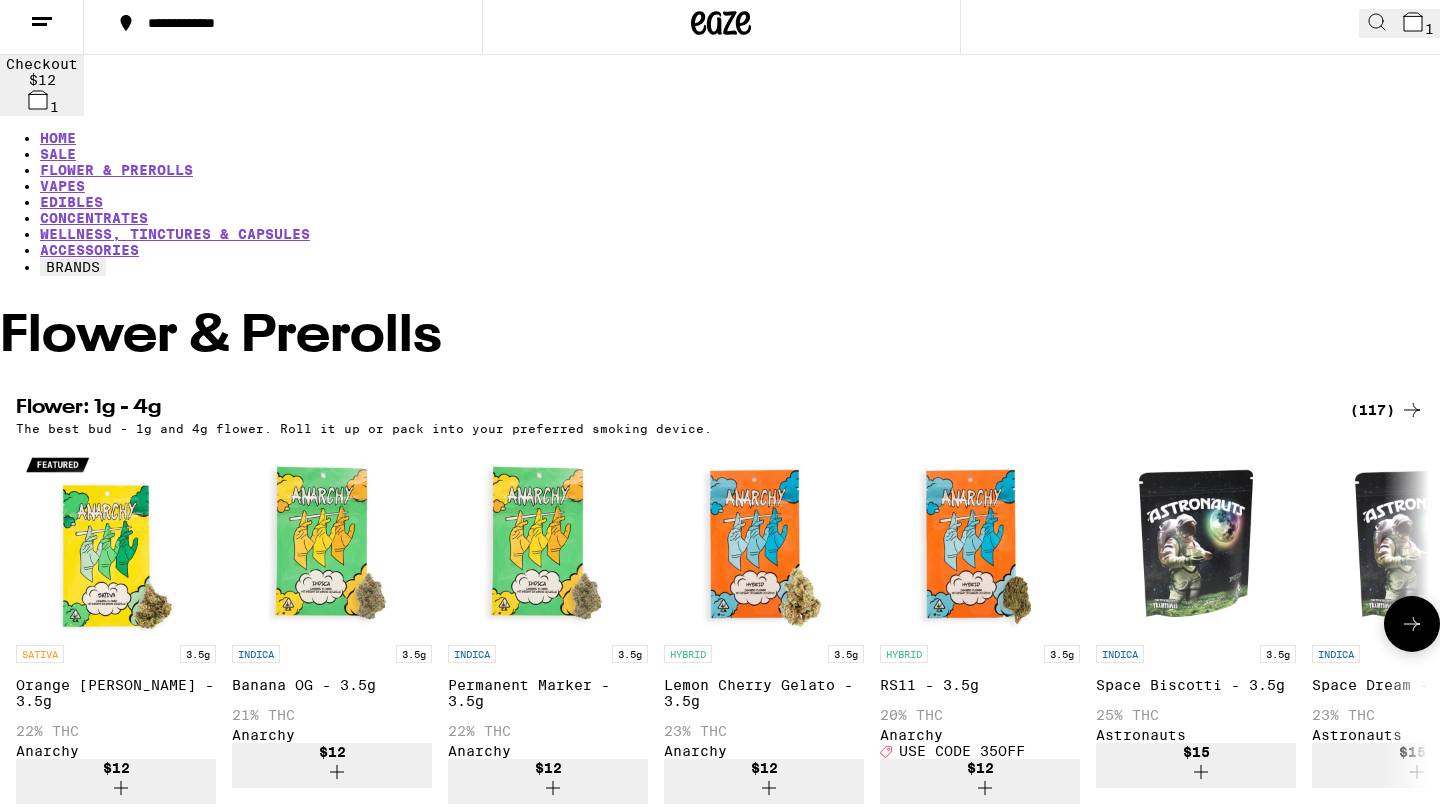 click on "$12" at bounding box center (332, 765) 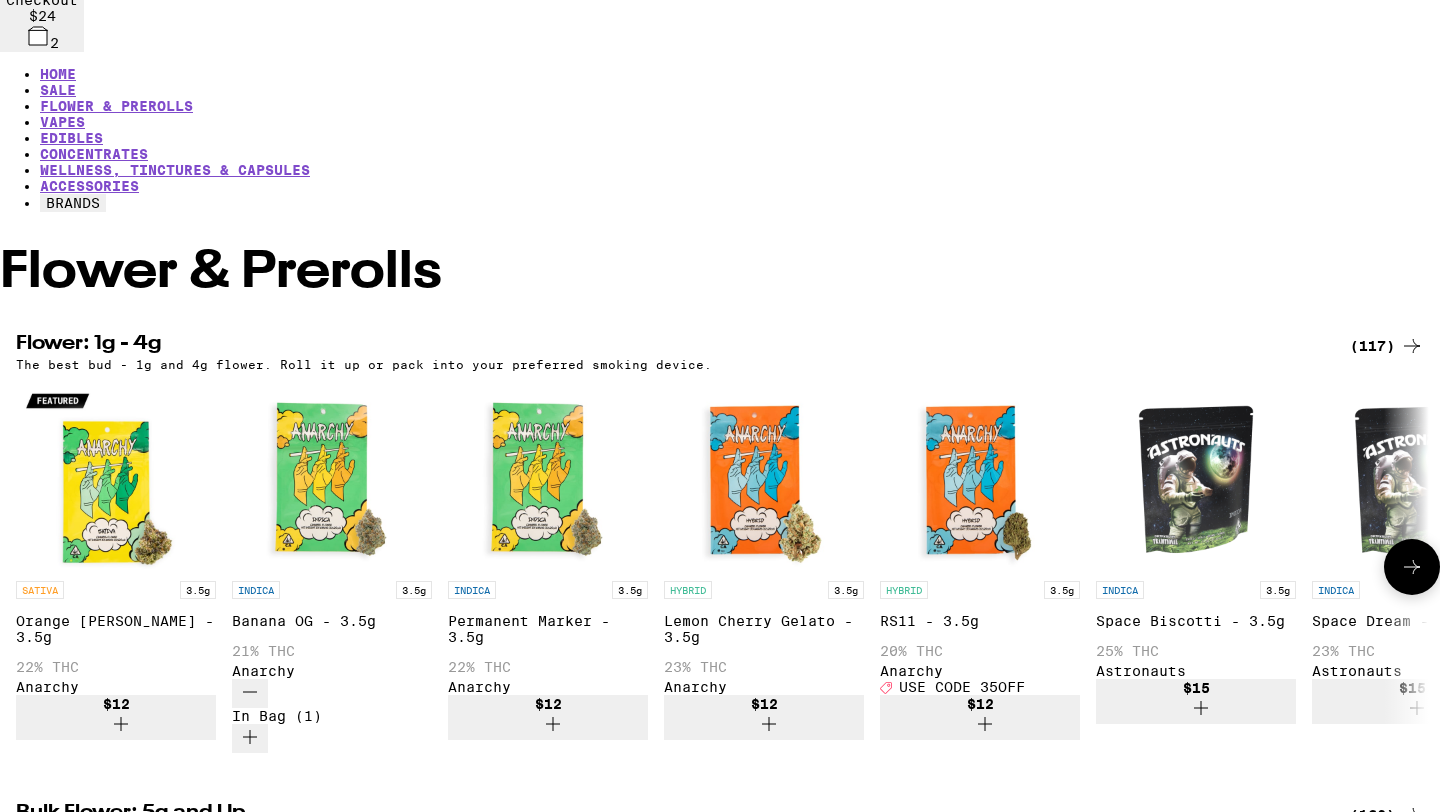 scroll, scrollTop: 0, scrollLeft: 0, axis: both 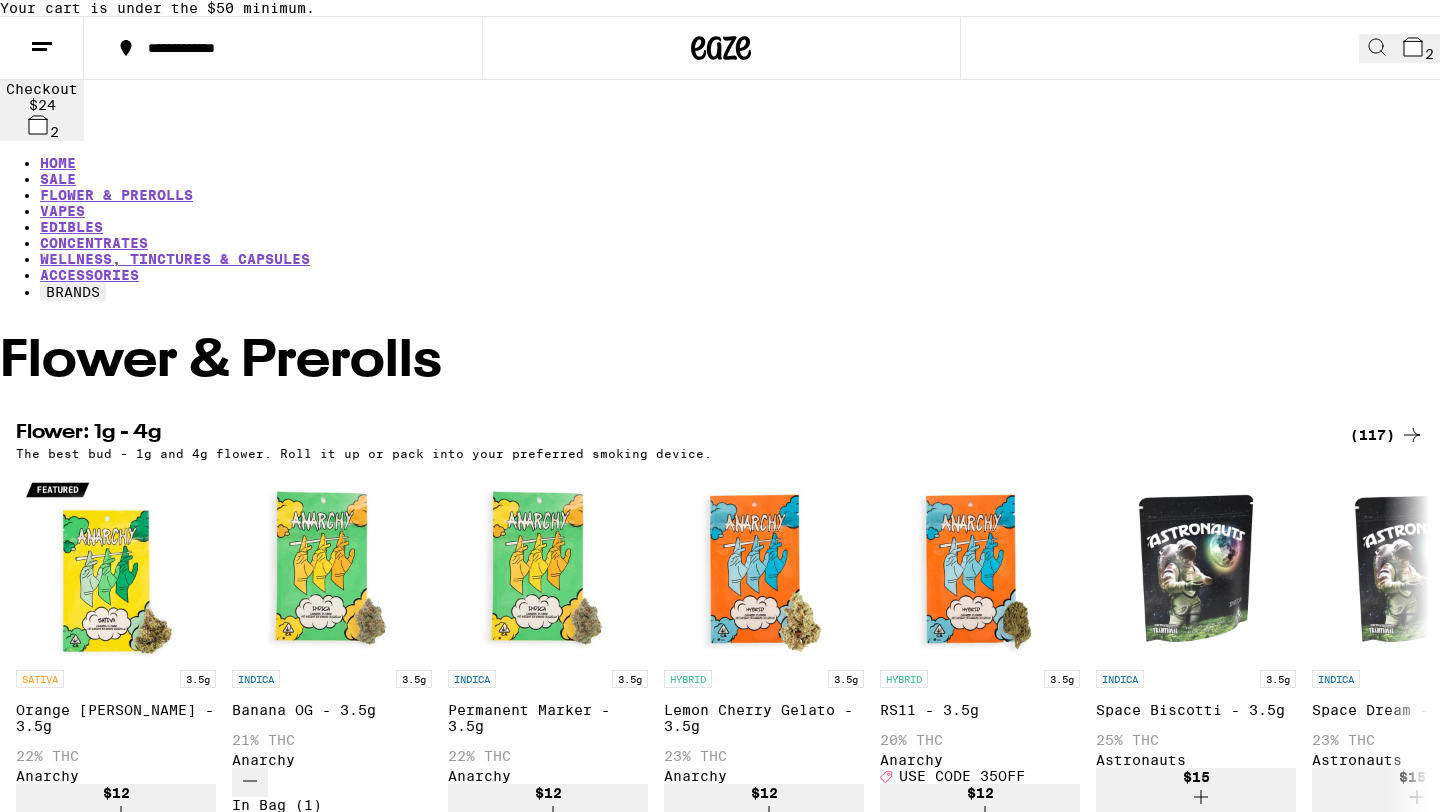 click 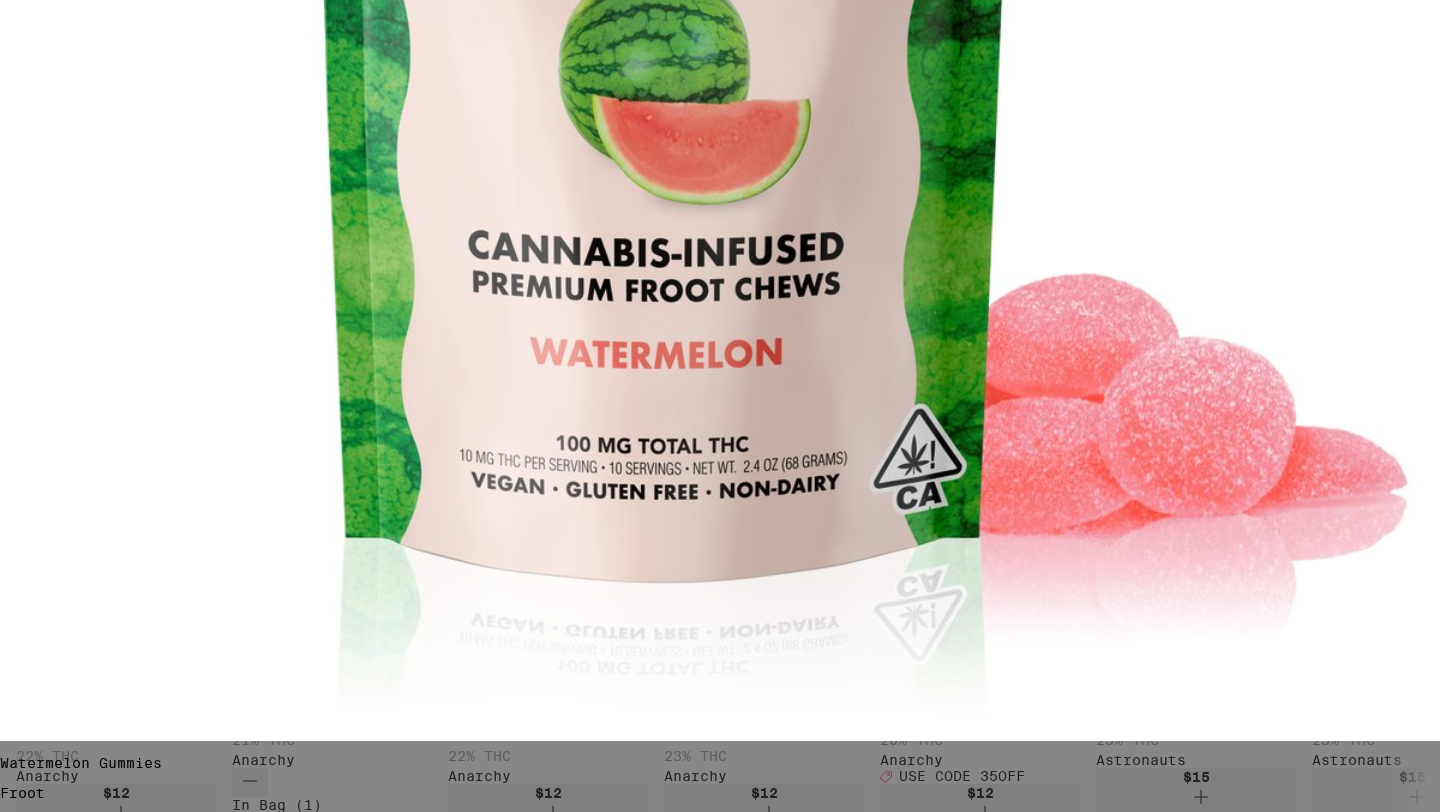 scroll, scrollTop: 18, scrollLeft: 0, axis: vertical 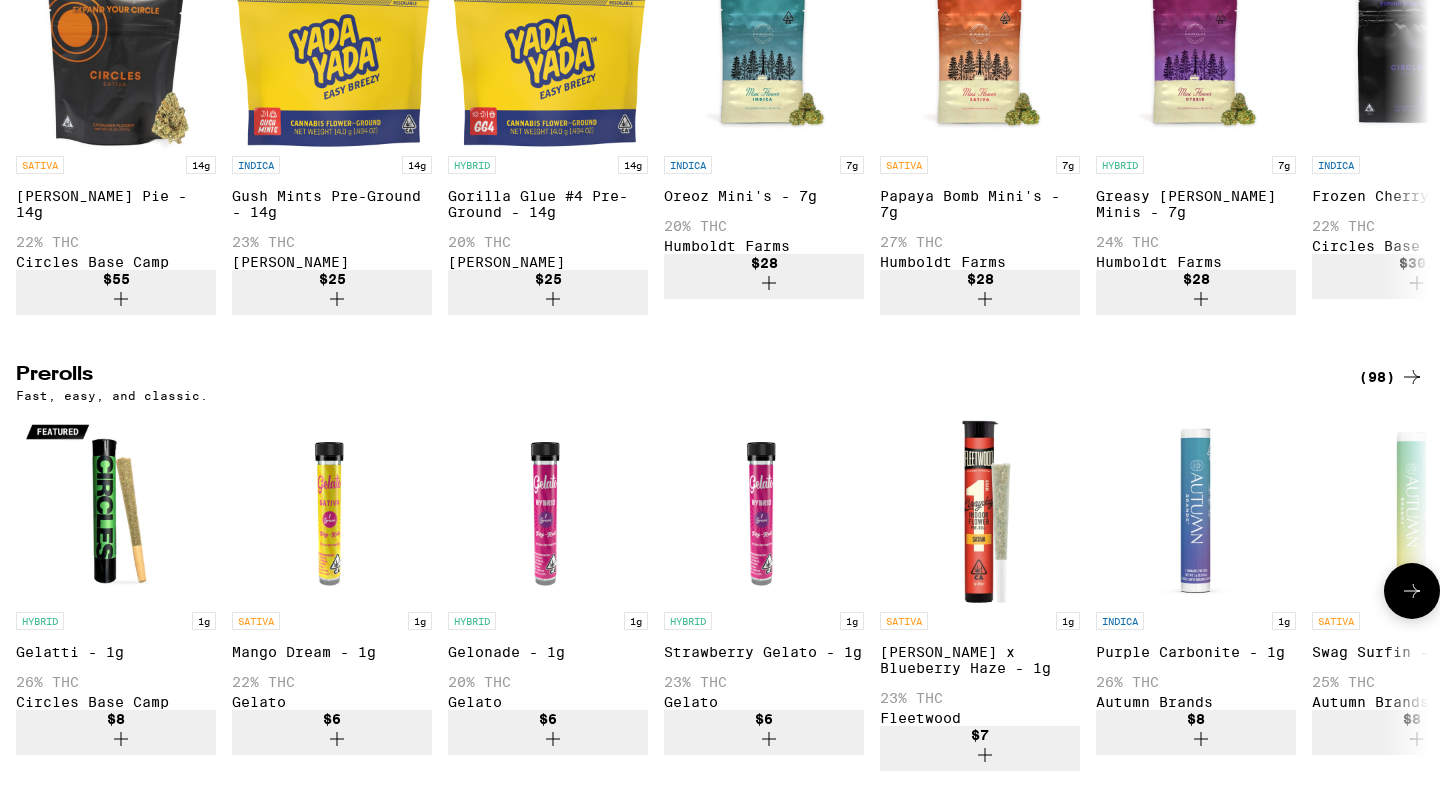 click 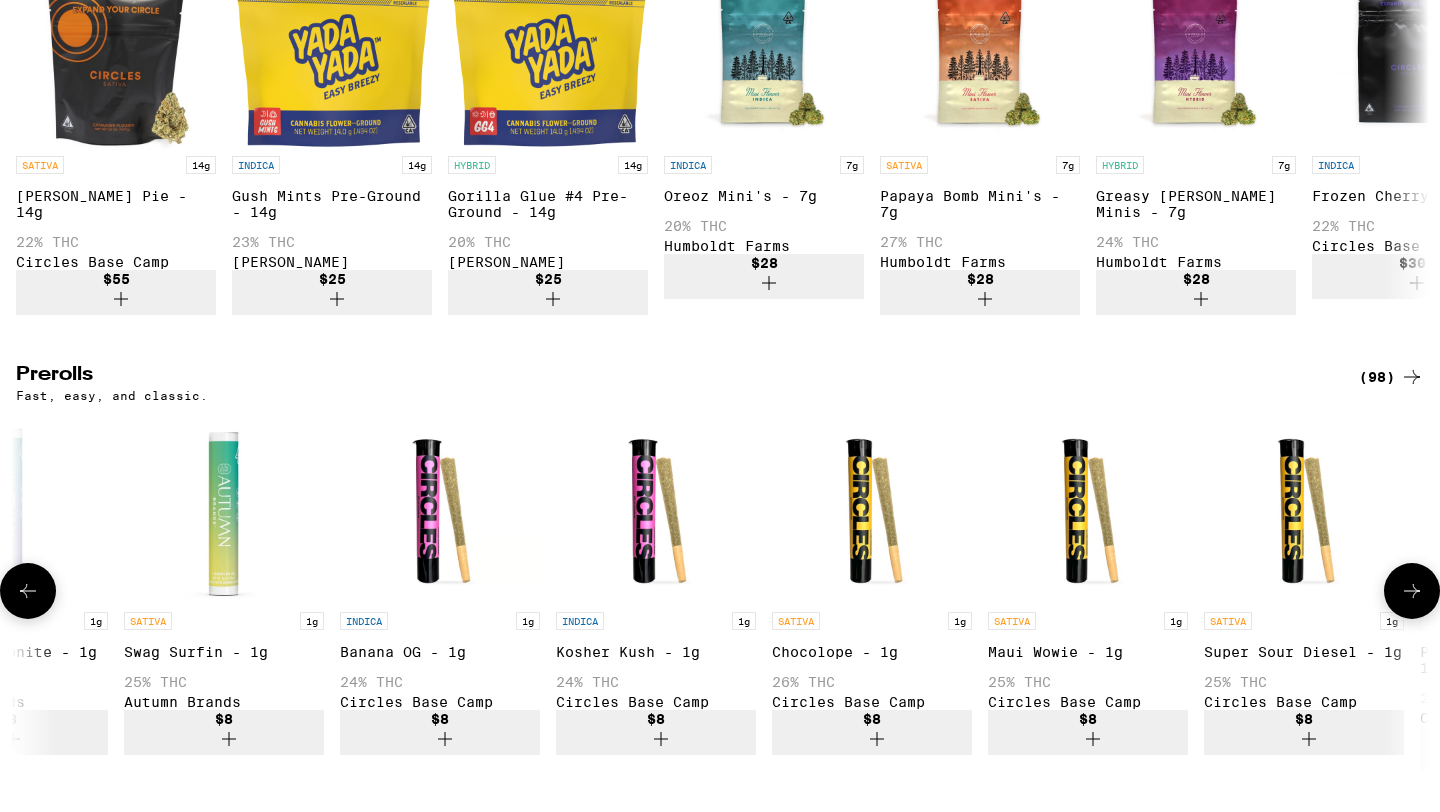 scroll, scrollTop: 0, scrollLeft: 1190, axis: horizontal 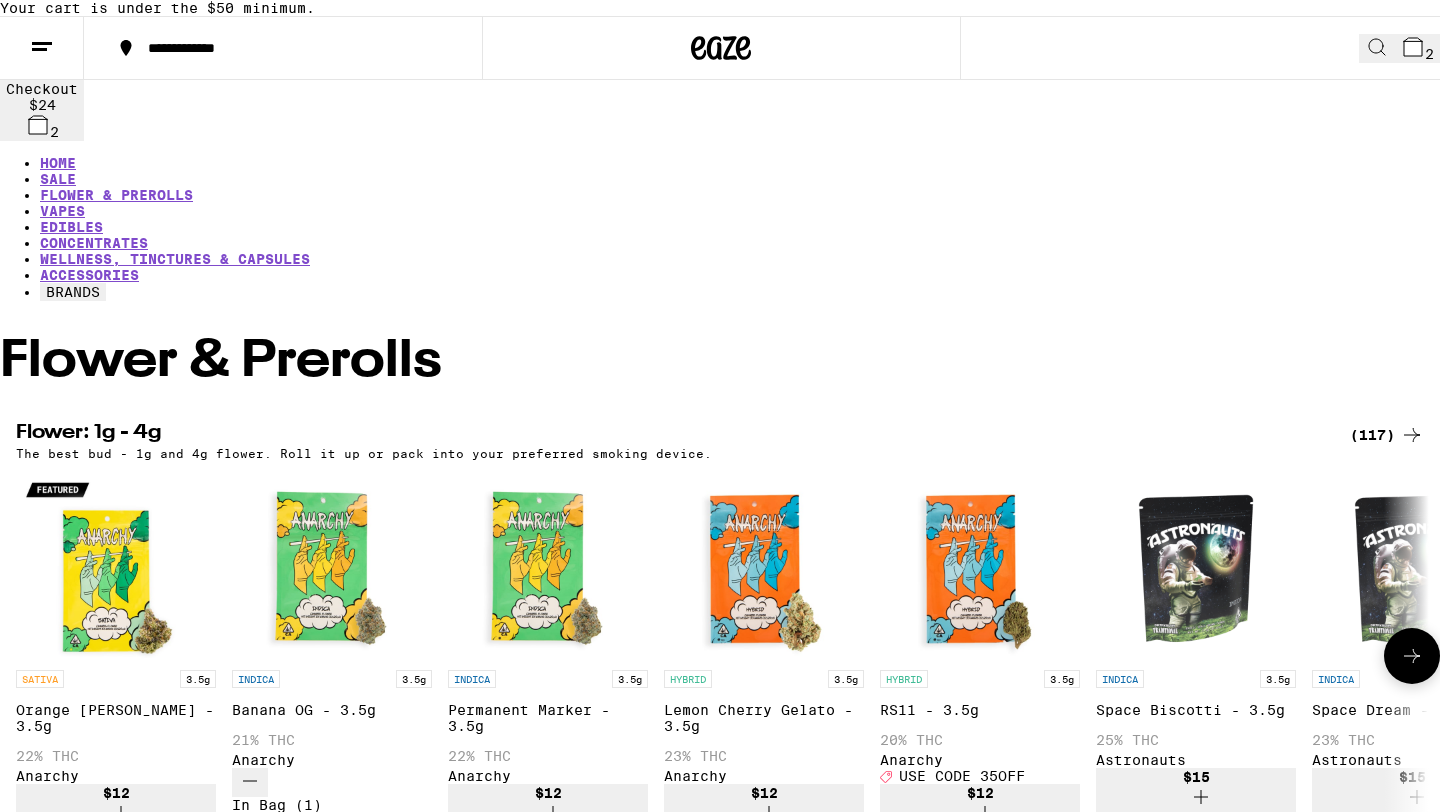 click at bounding box center (1412, 656) 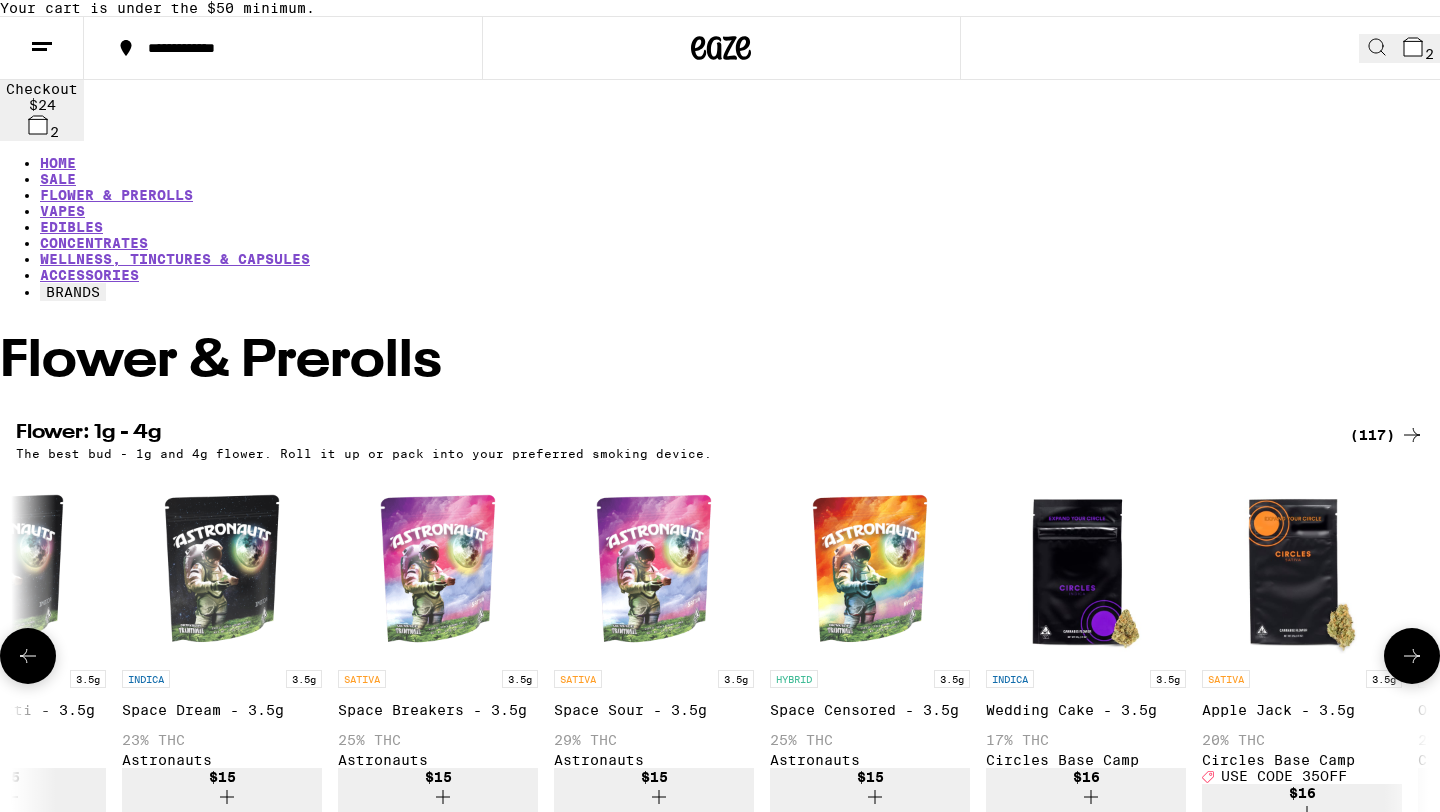 click at bounding box center [1412, 656] 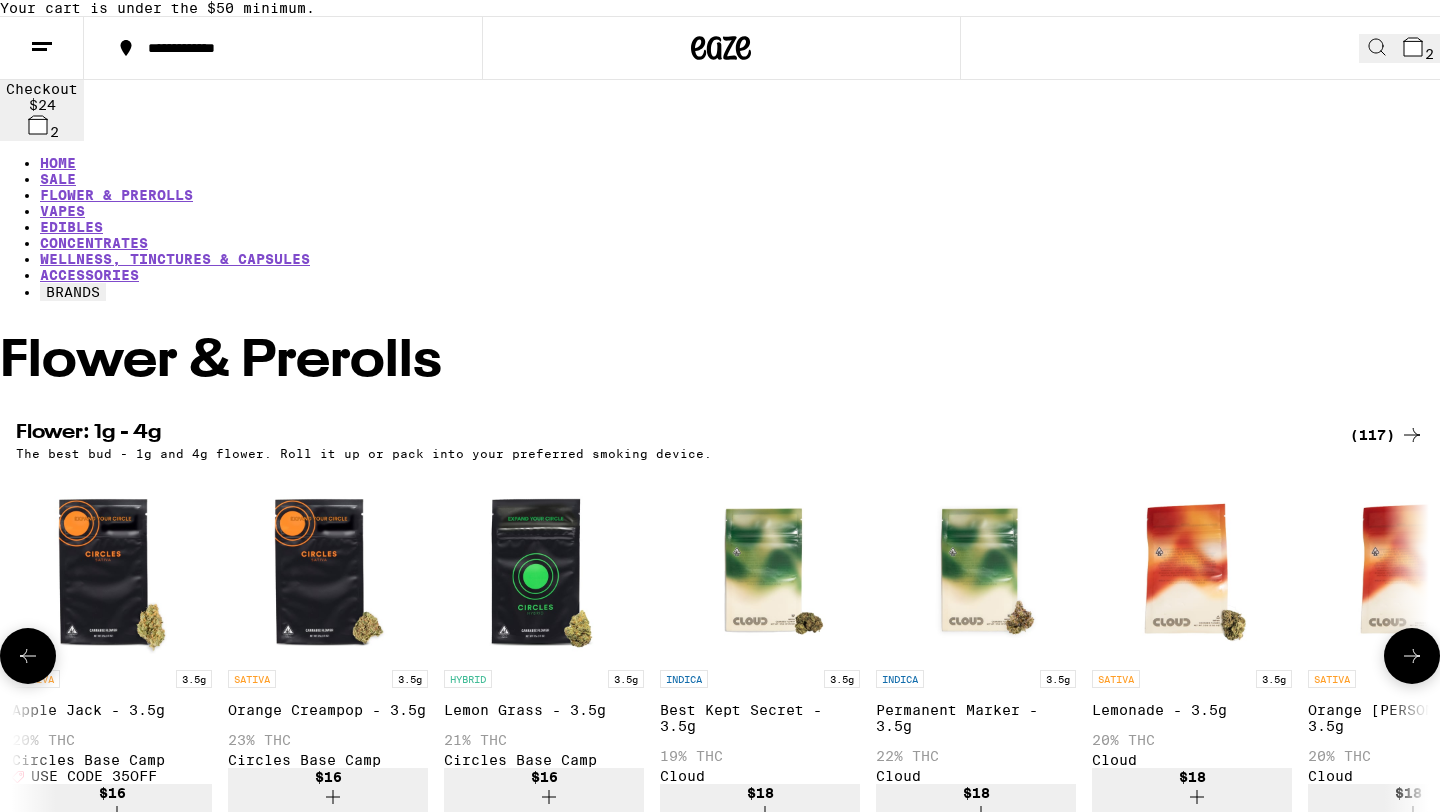 click at bounding box center (1412, 656) 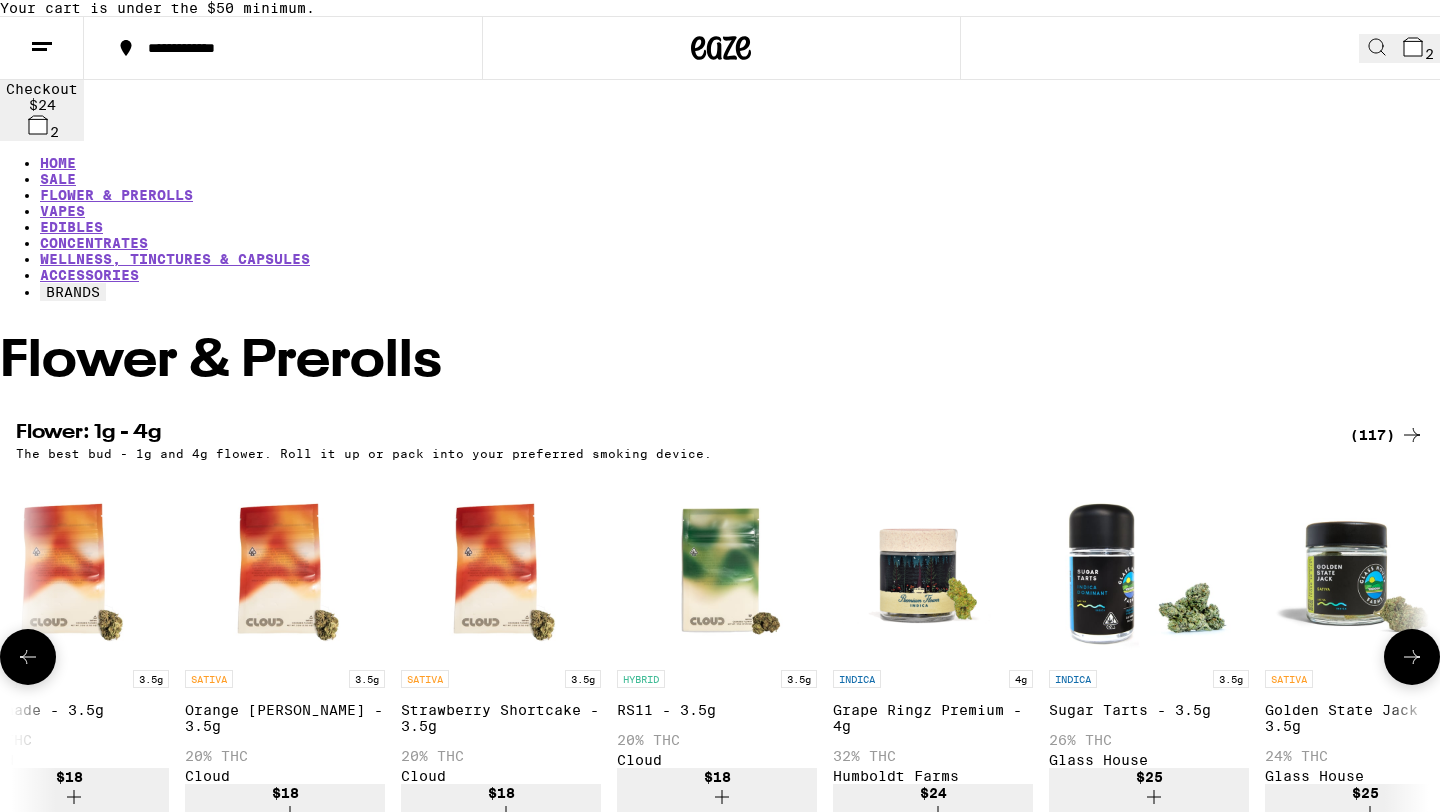 scroll, scrollTop: 0, scrollLeft: 3570, axis: horizontal 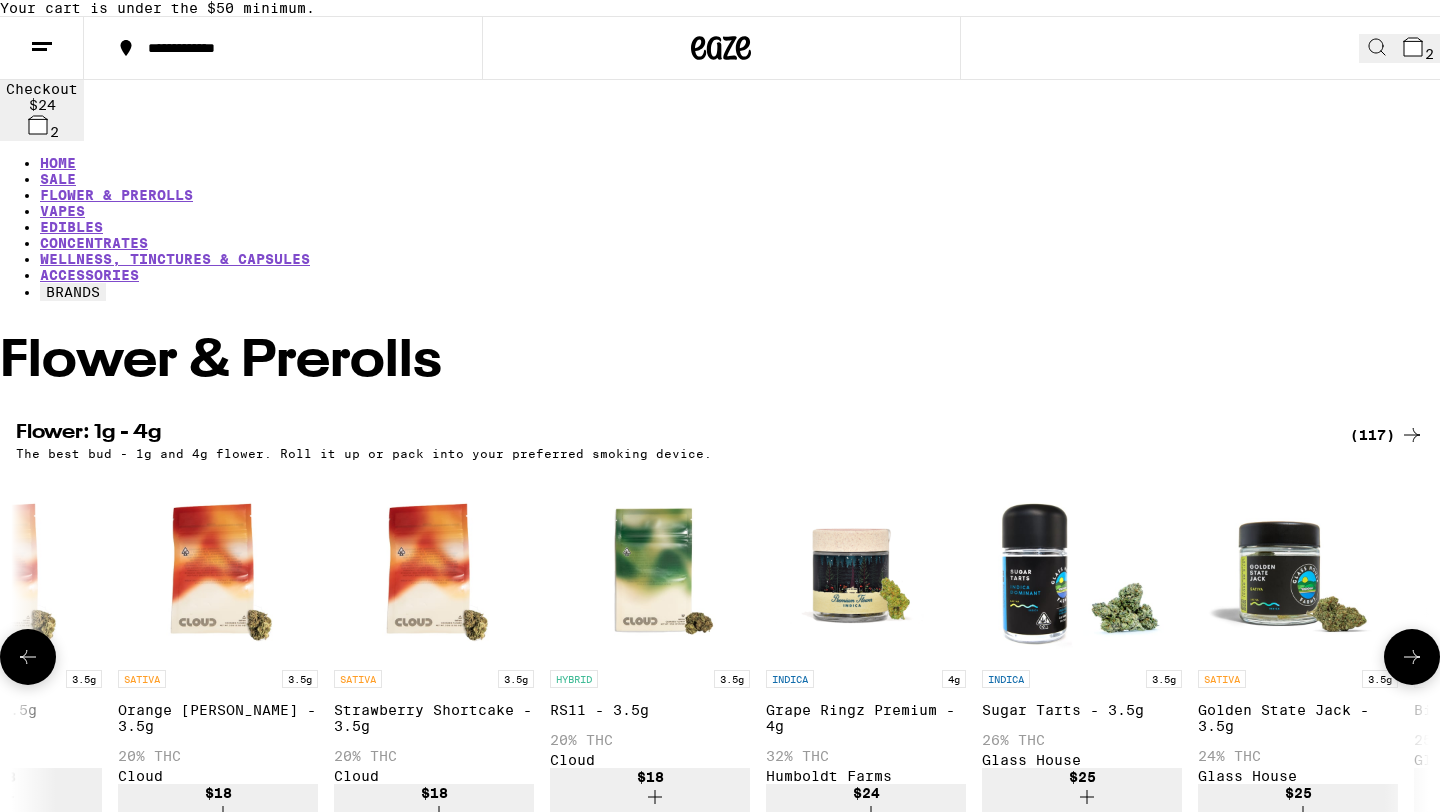 click on "$18" at bounding box center [650, 790] 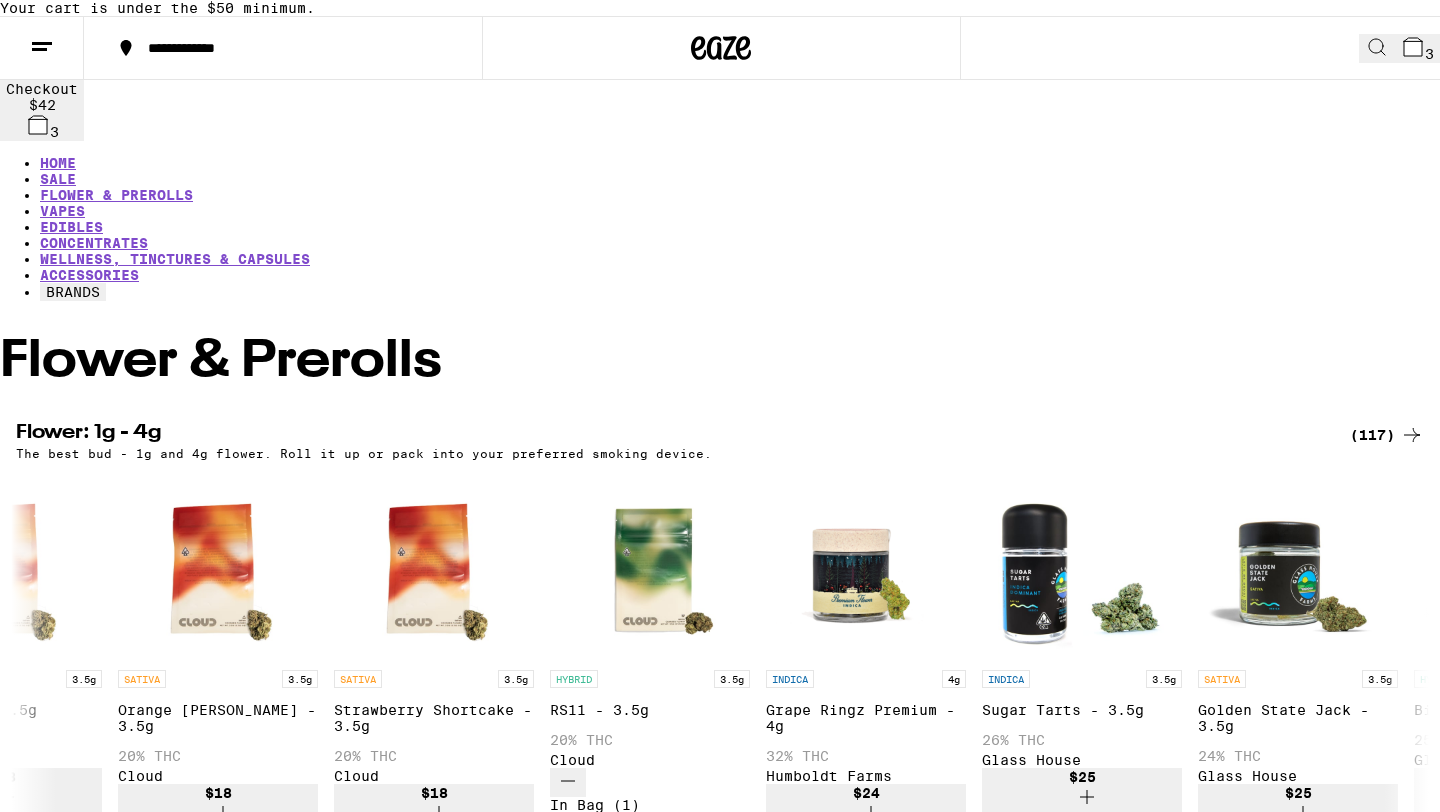 click on "3" at bounding box center [1417, 48] 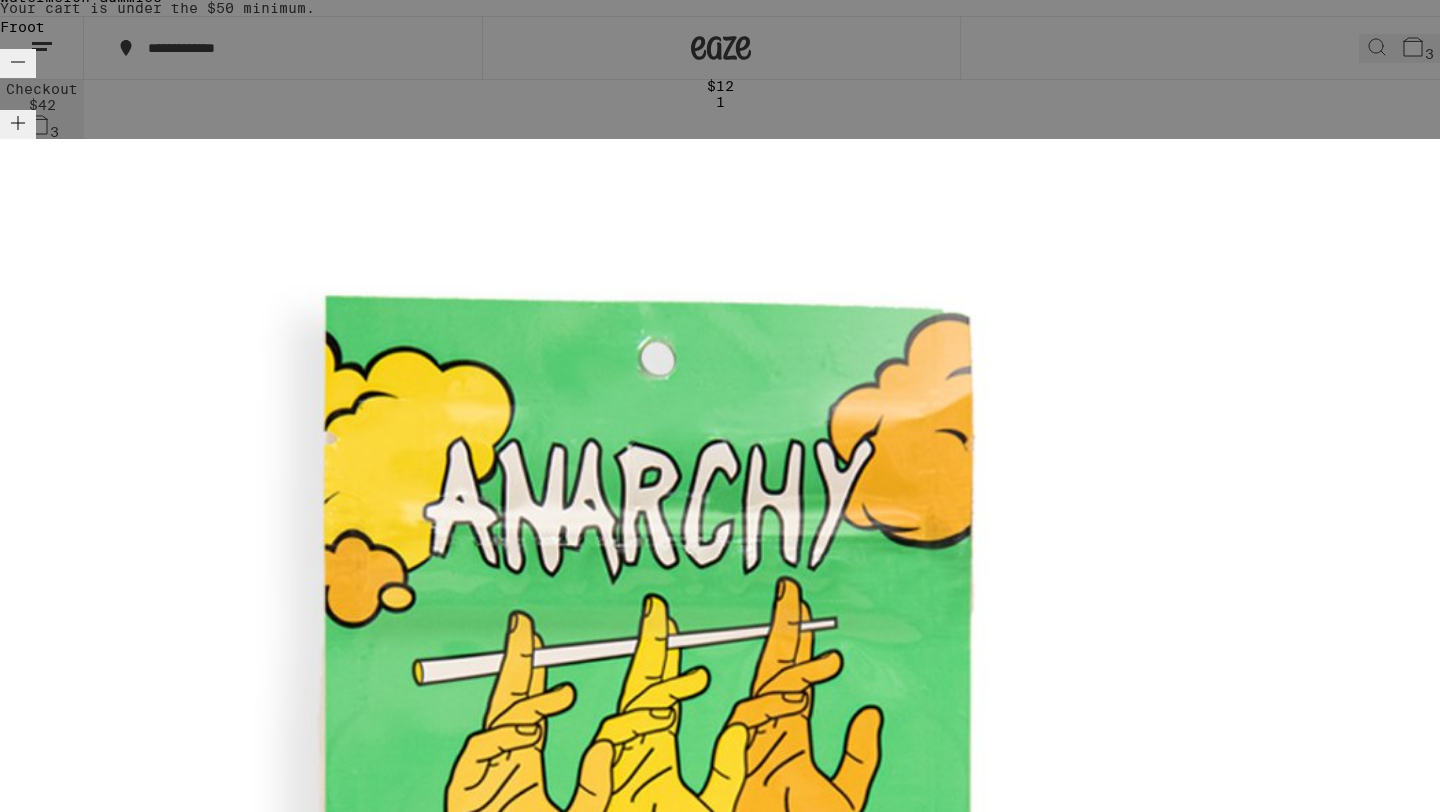 scroll, scrollTop: 107, scrollLeft: 0, axis: vertical 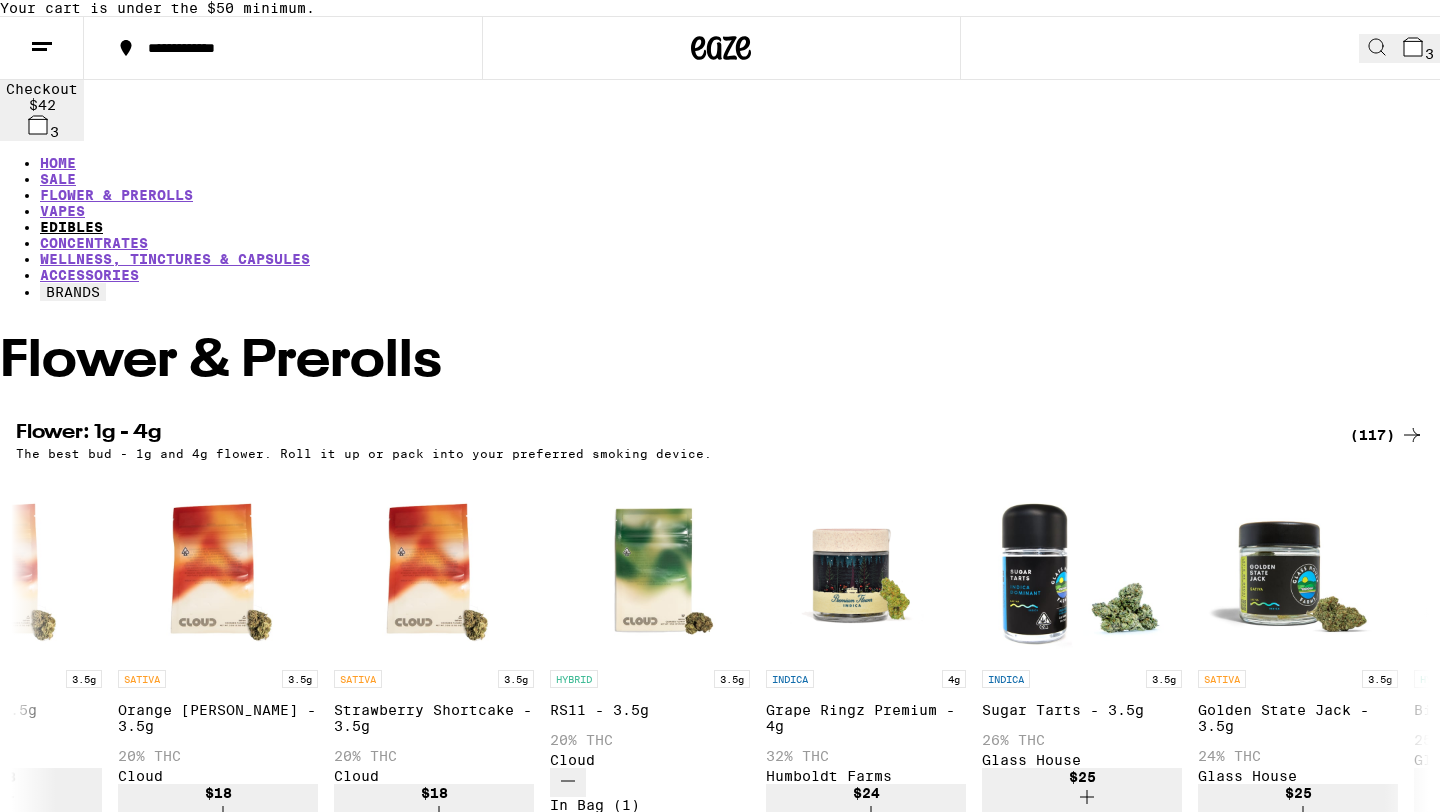 click on "EDIBLES" at bounding box center [71, 227] 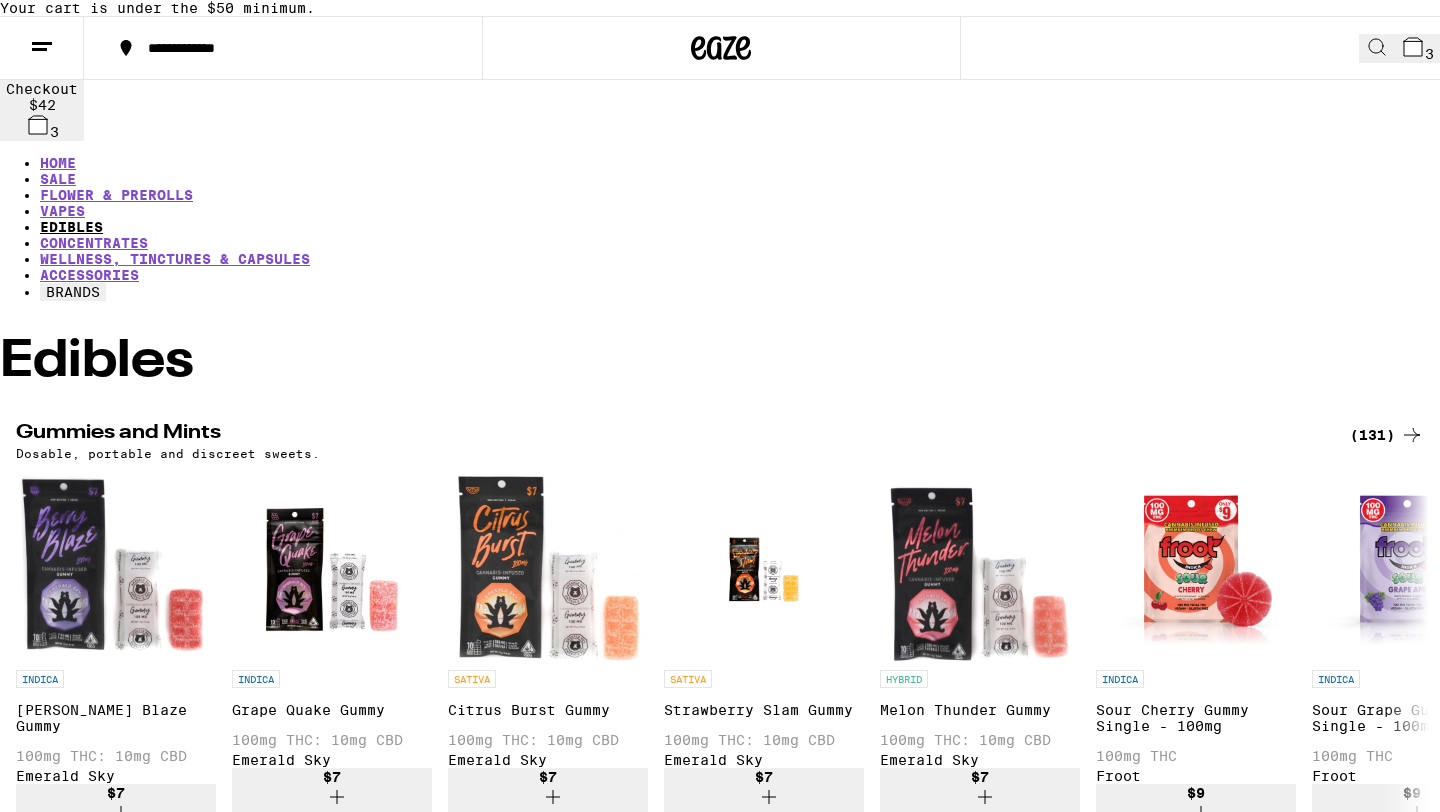 scroll, scrollTop: 0, scrollLeft: 0, axis: both 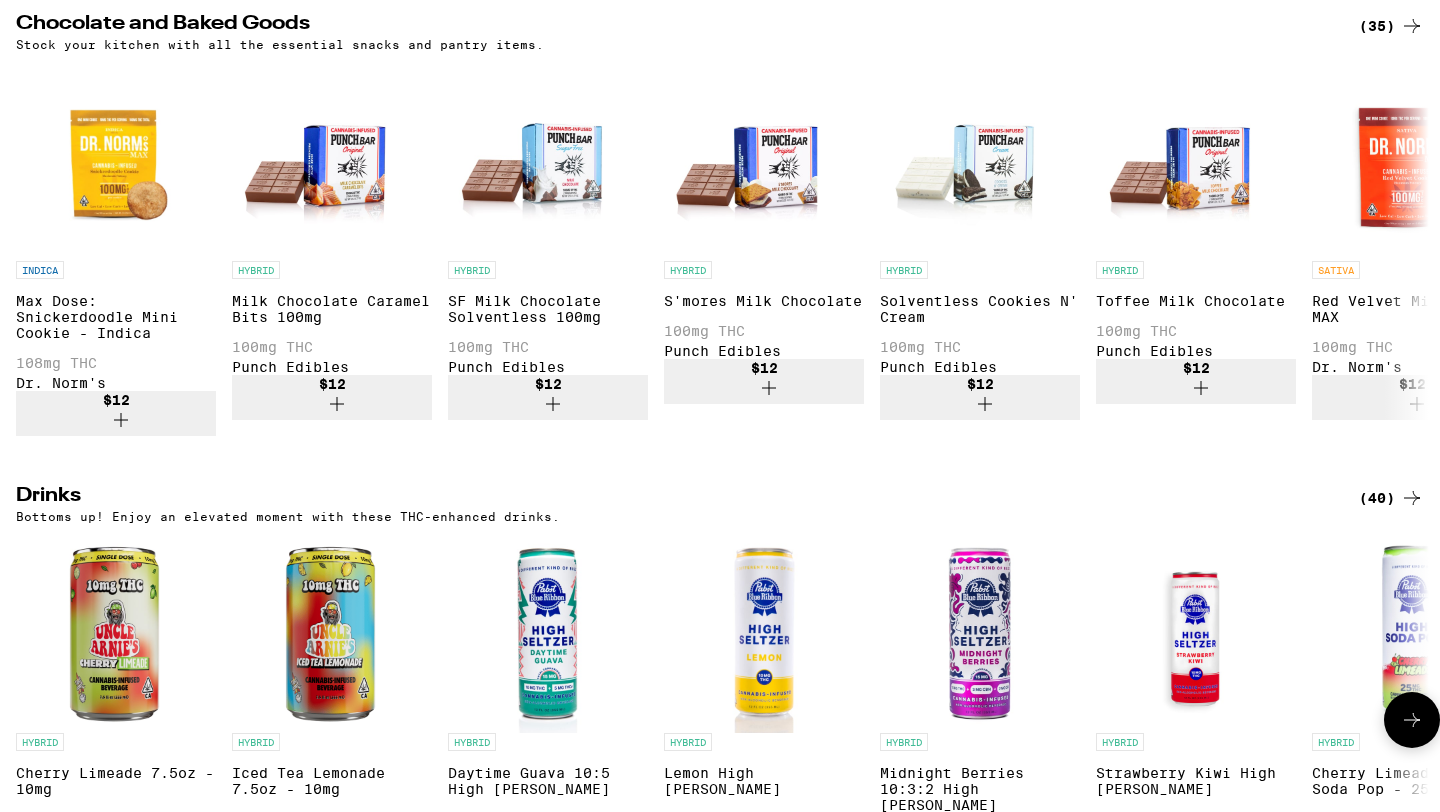 click 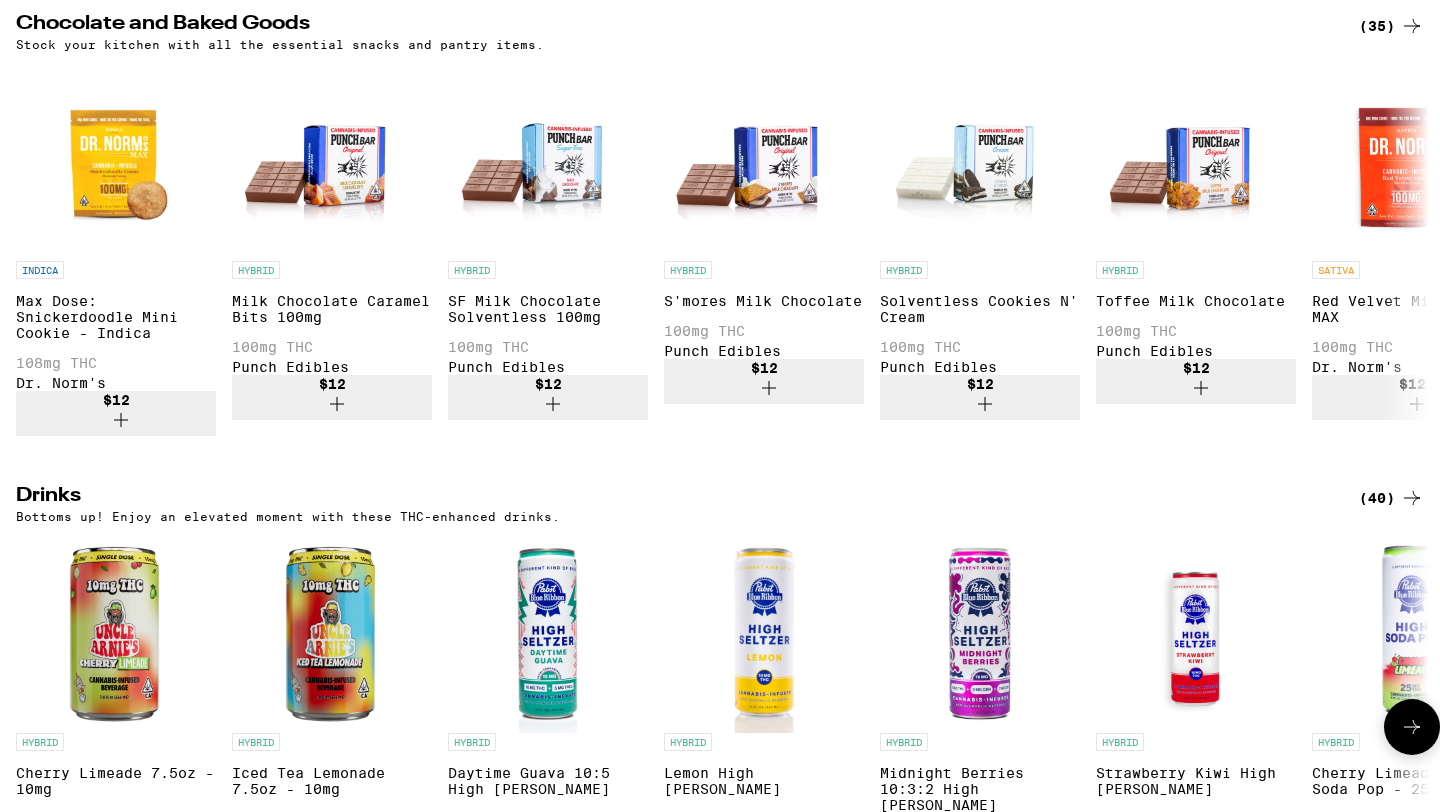 click 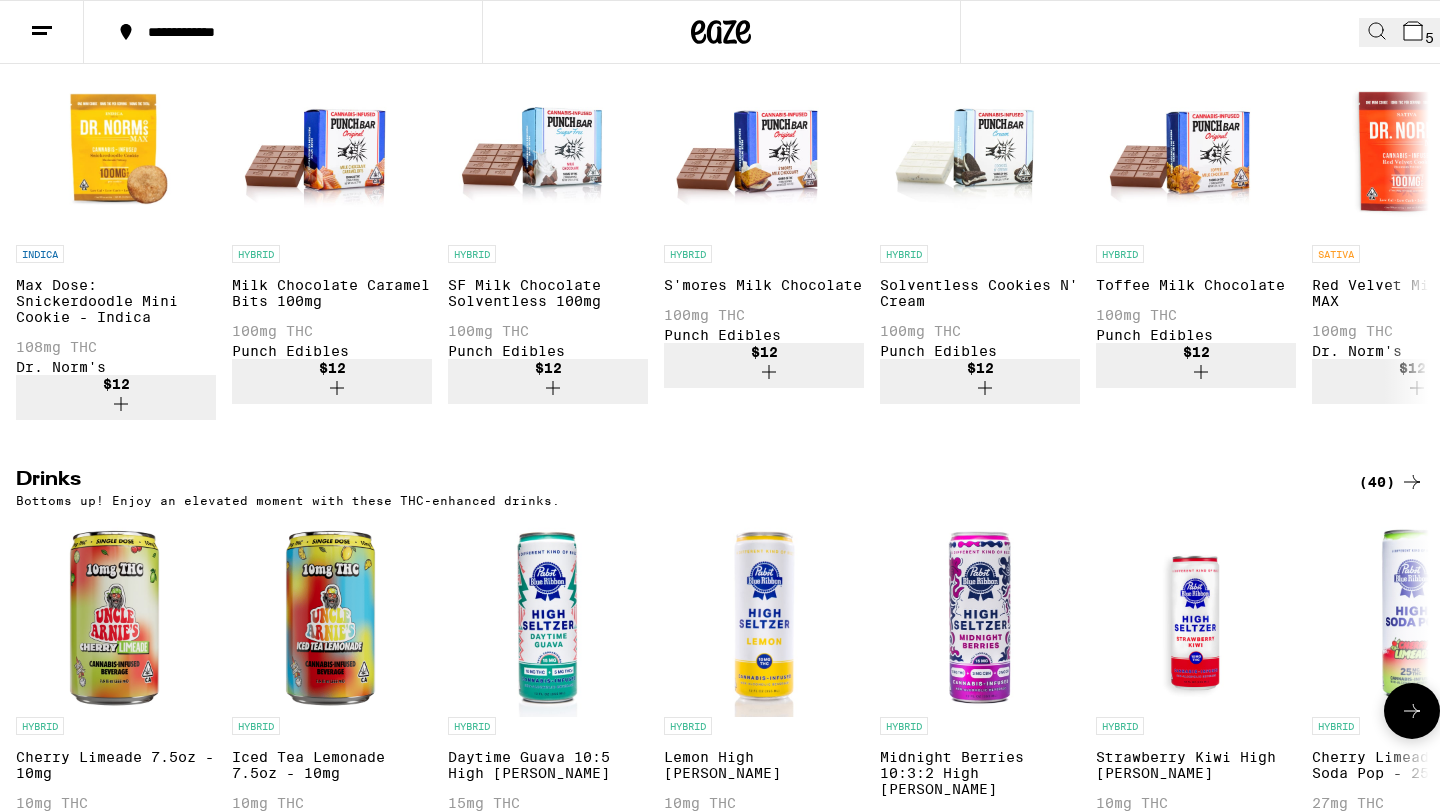scroll, scrollTop: 801, scrollLeft: 0, axis: vertical 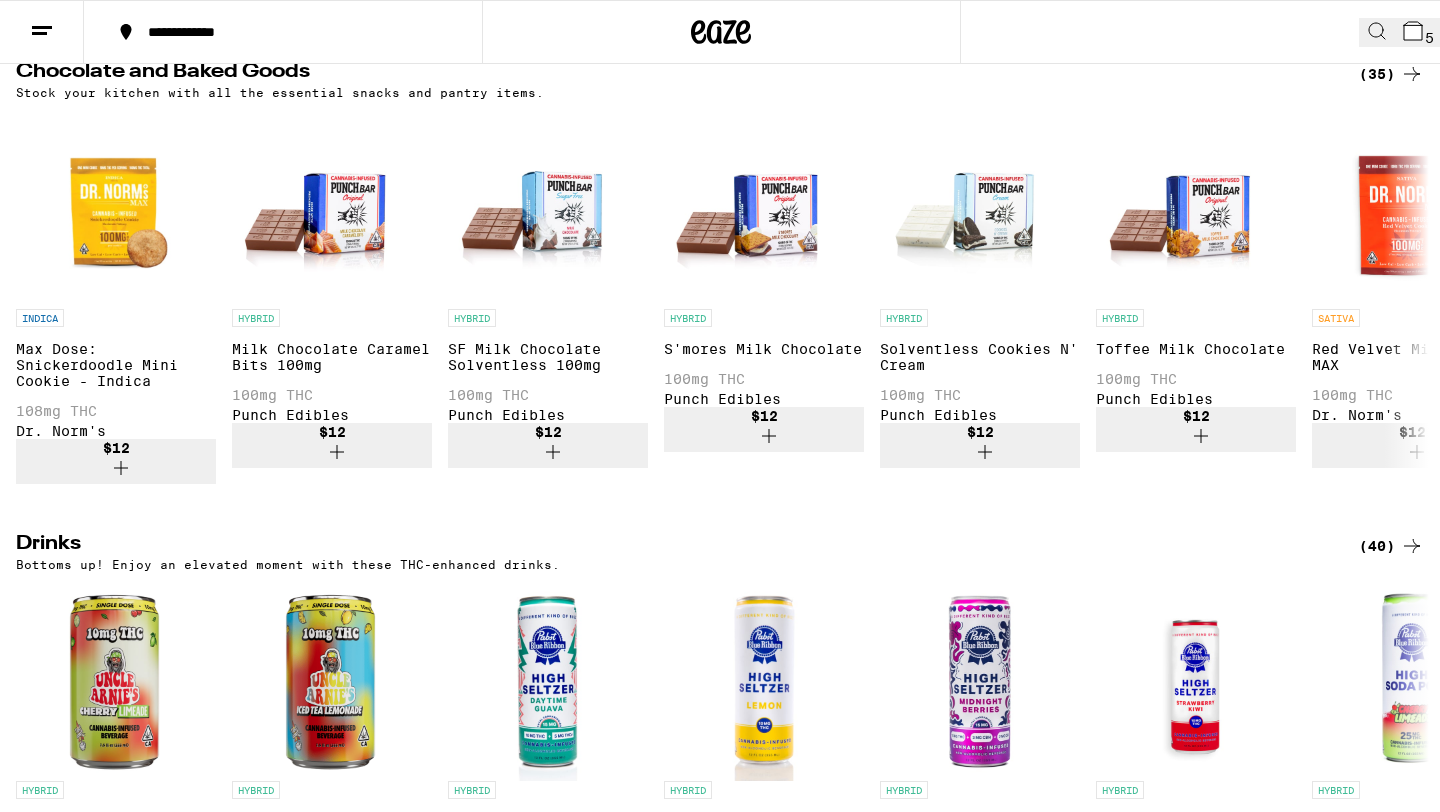 click 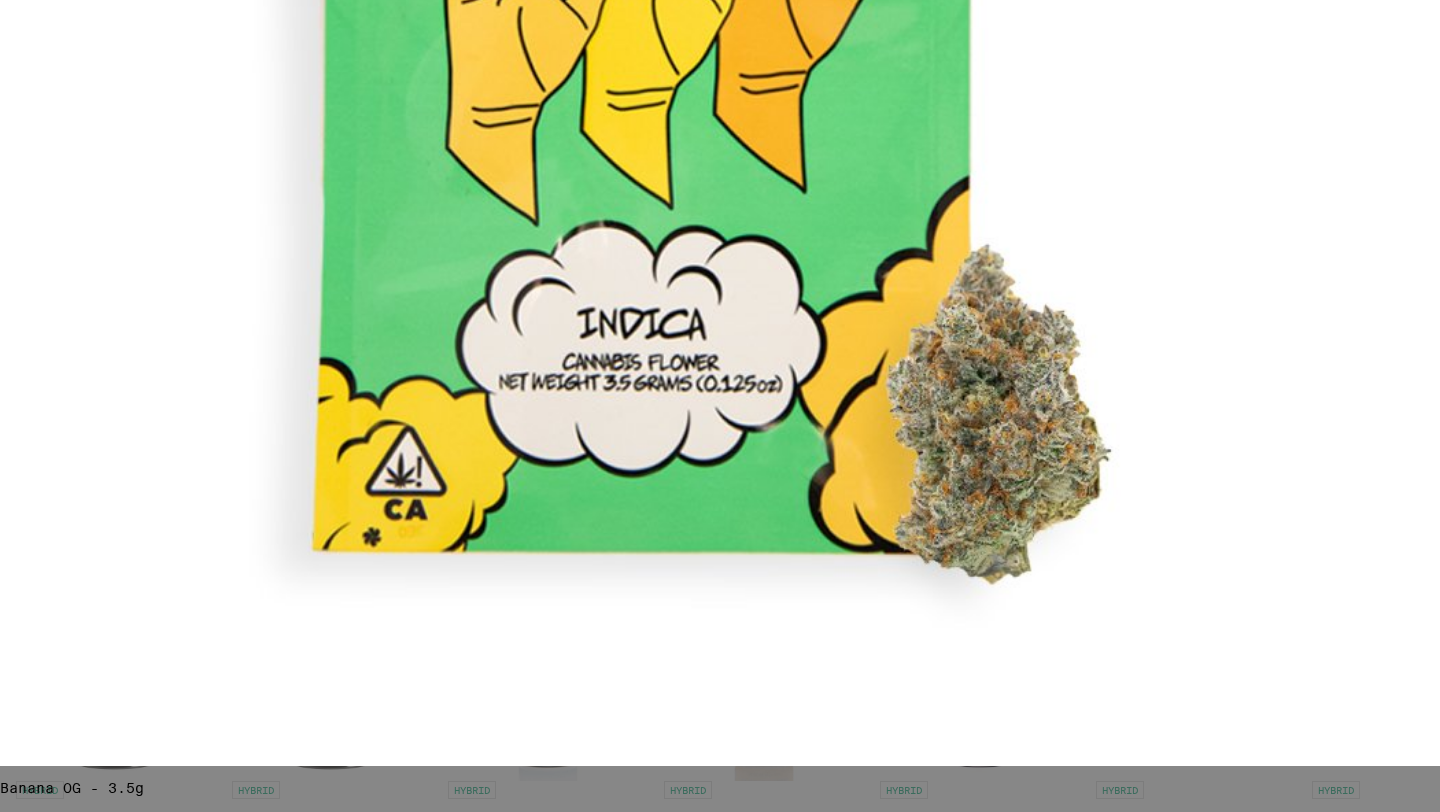 click on "Checkout" at bounding box center (153, 3207) 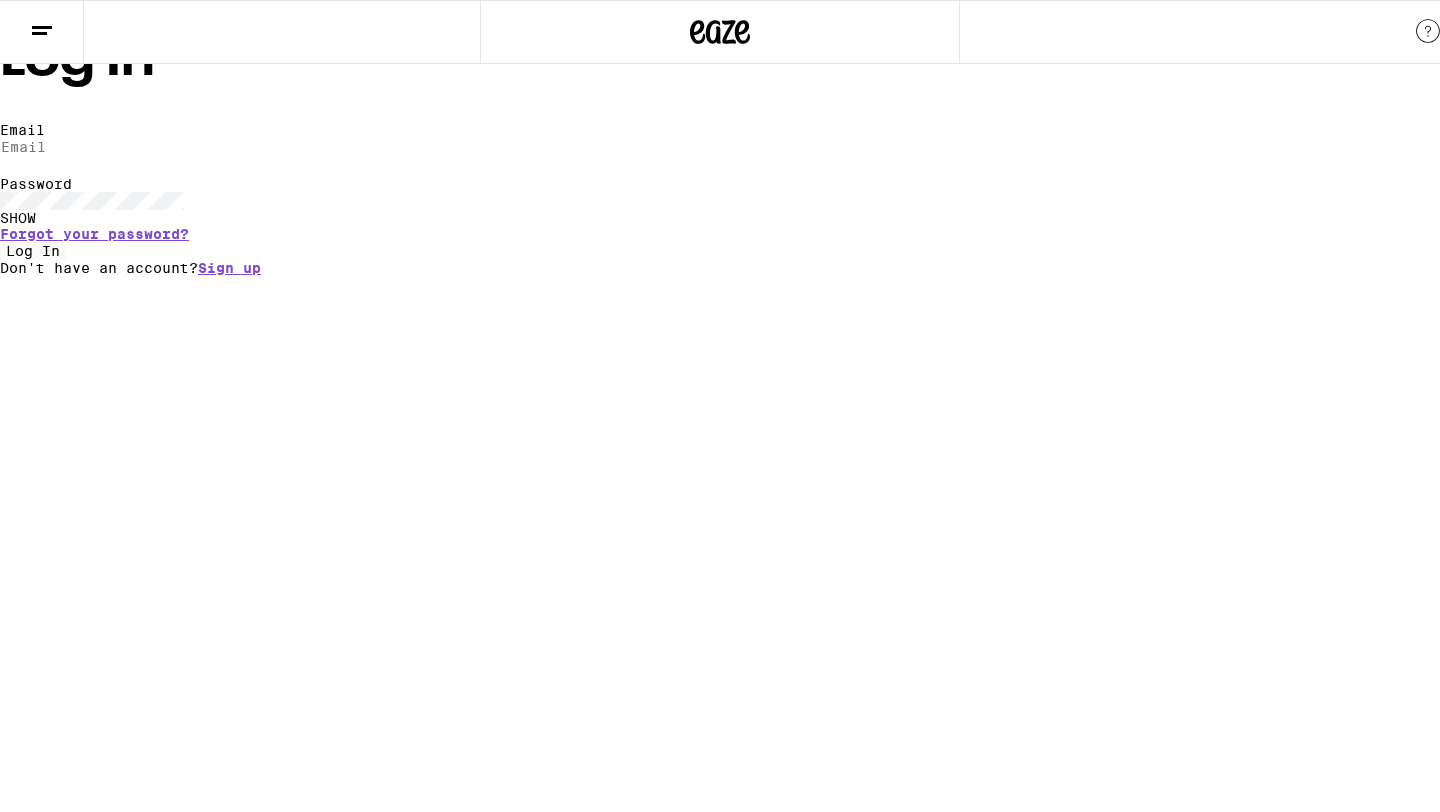 scroll, scrollTop: 0, scrollLeft: 0, axis: both 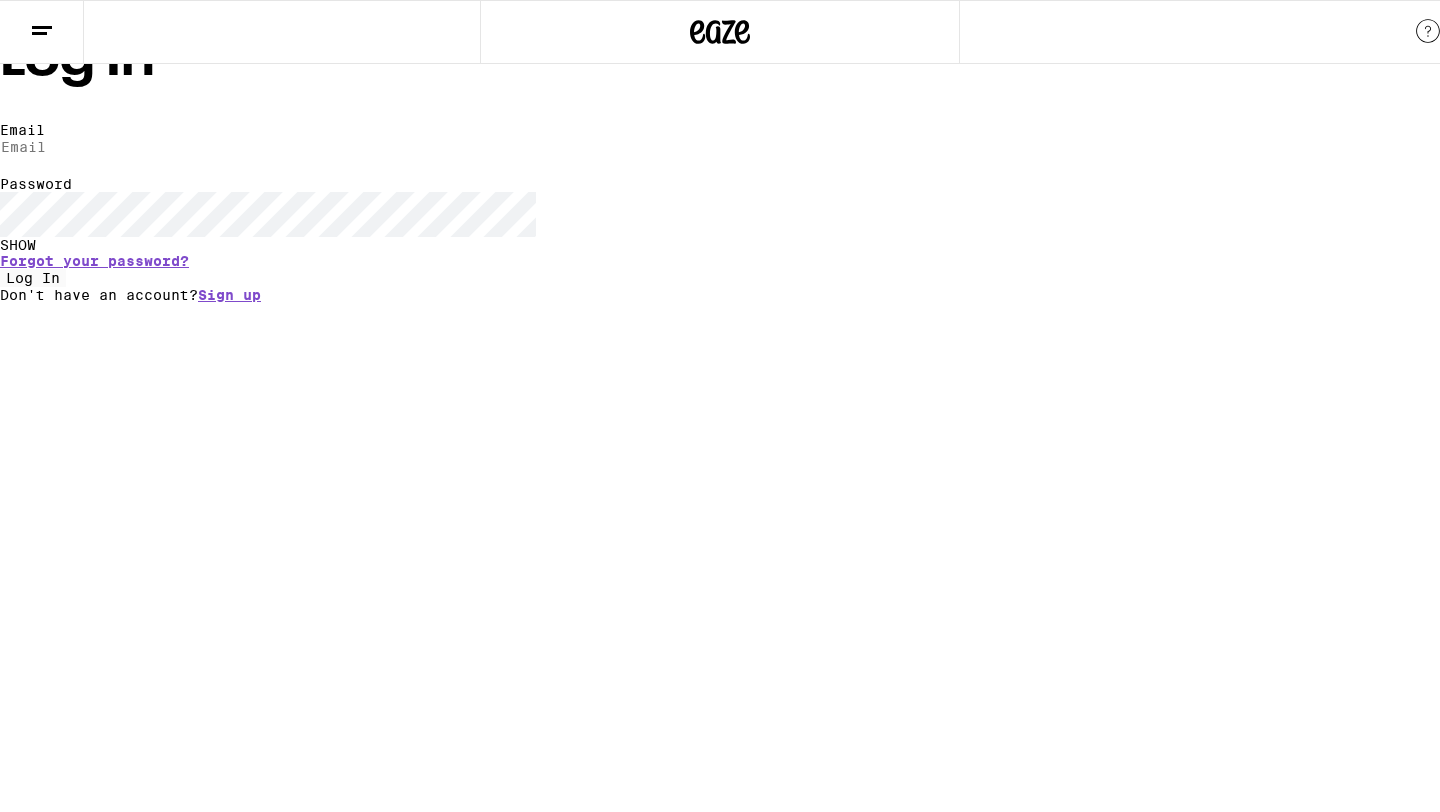 click on "Email" at bounding box center (92, 147) 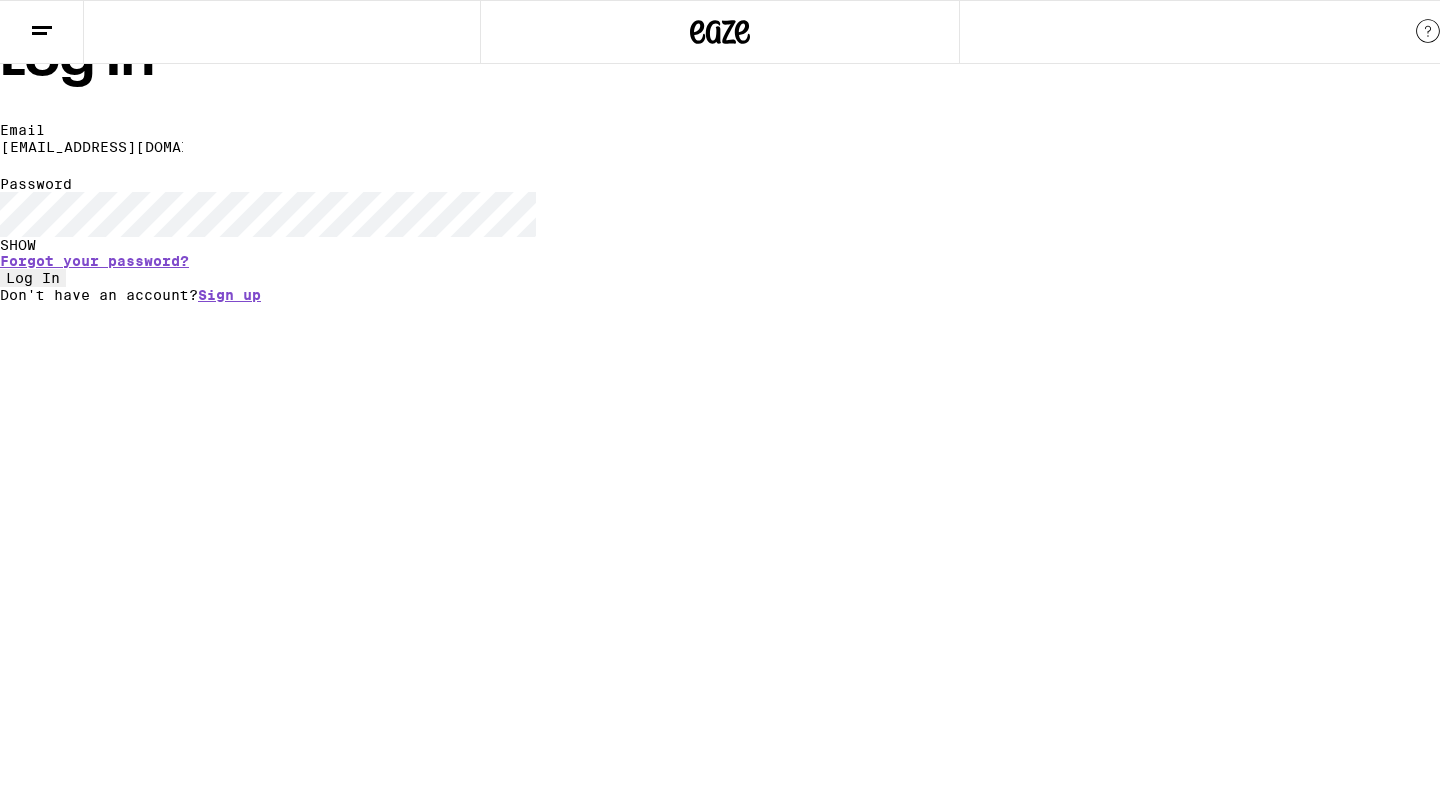 type on "[EMAIL_ADDRESS][DOMAIN_NAME]" 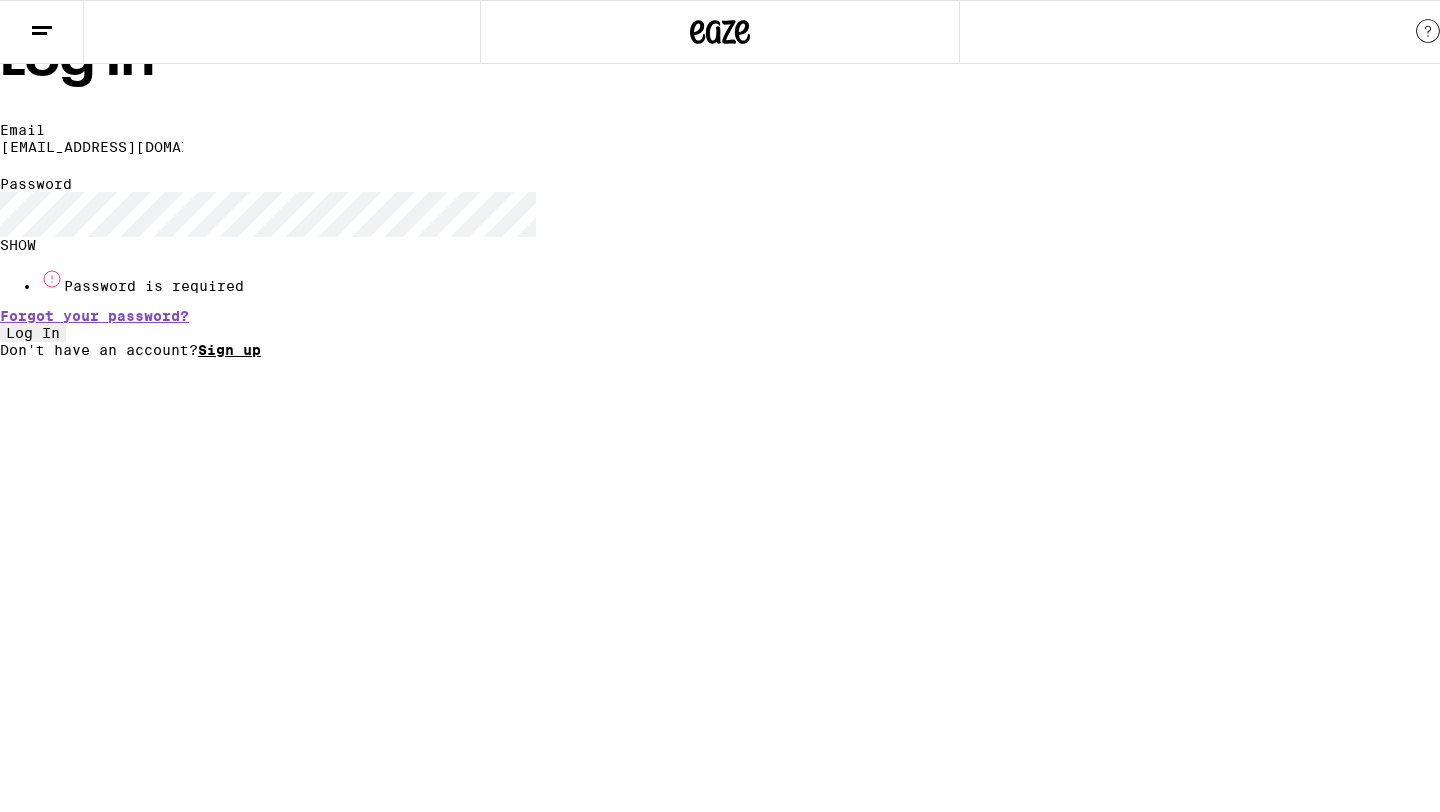 click on "Sign up" at bounding box center (229, 350) 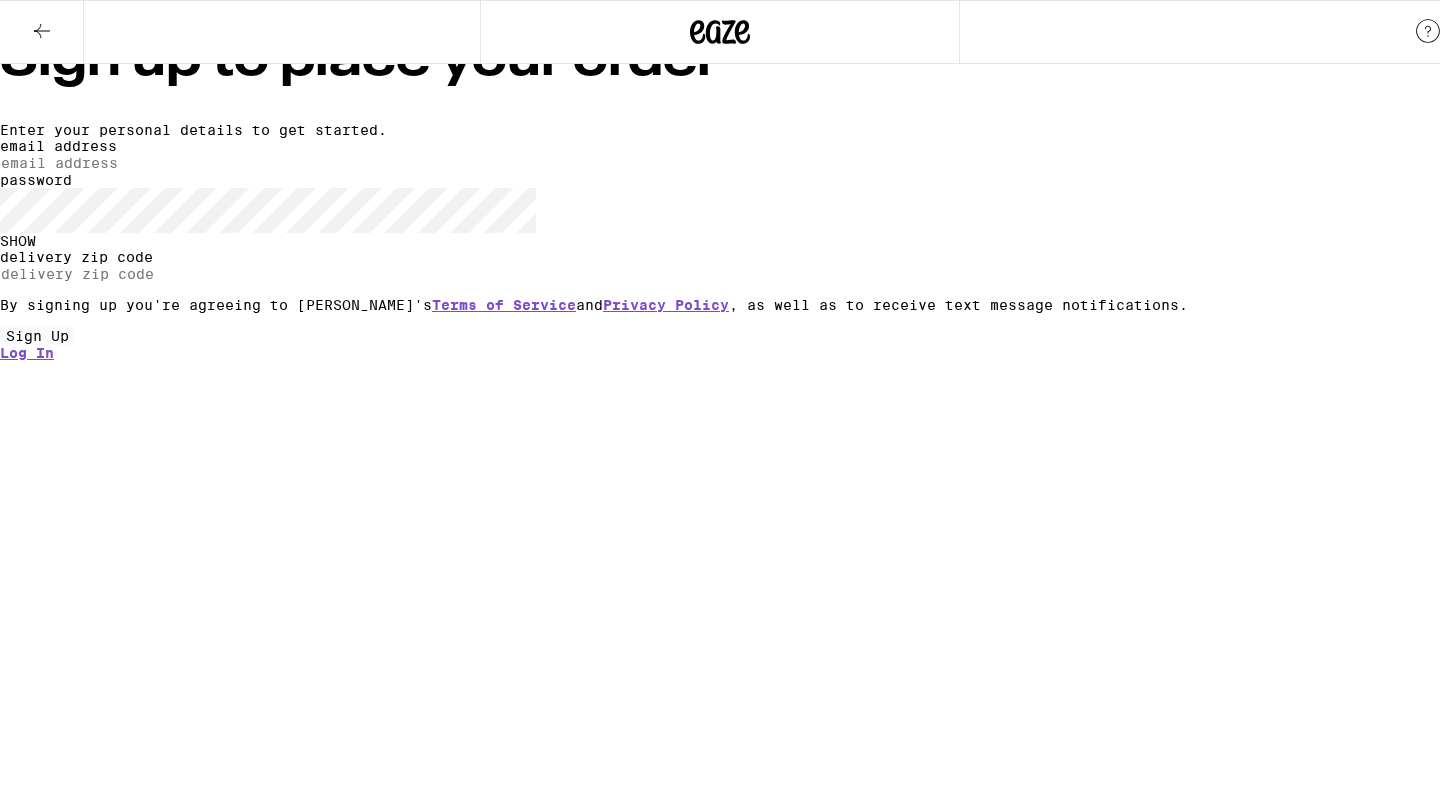 click on "email address" at bounding box center (92, 163) 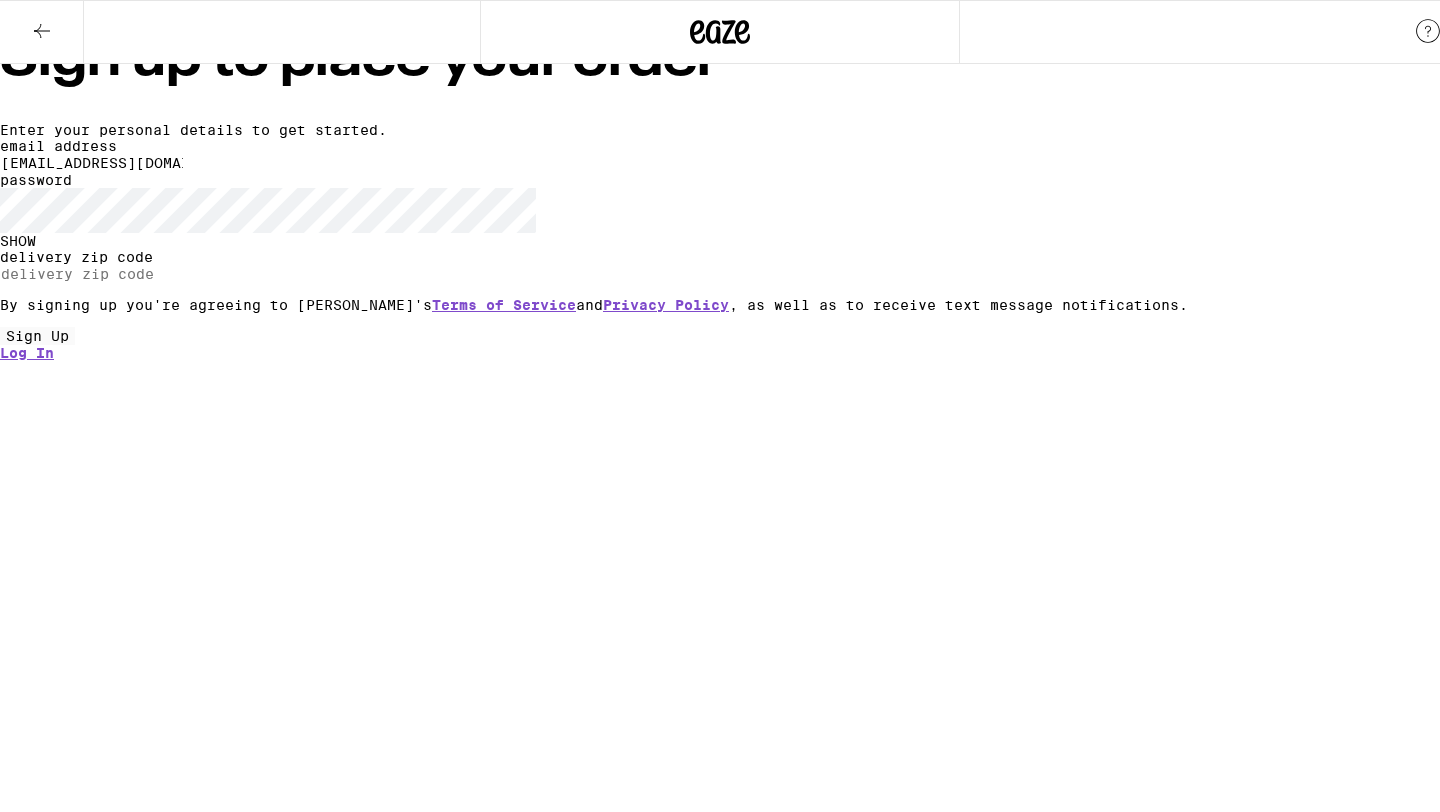 type on "[EMAIL_ADDRESS][DOMAIN_NAME]" 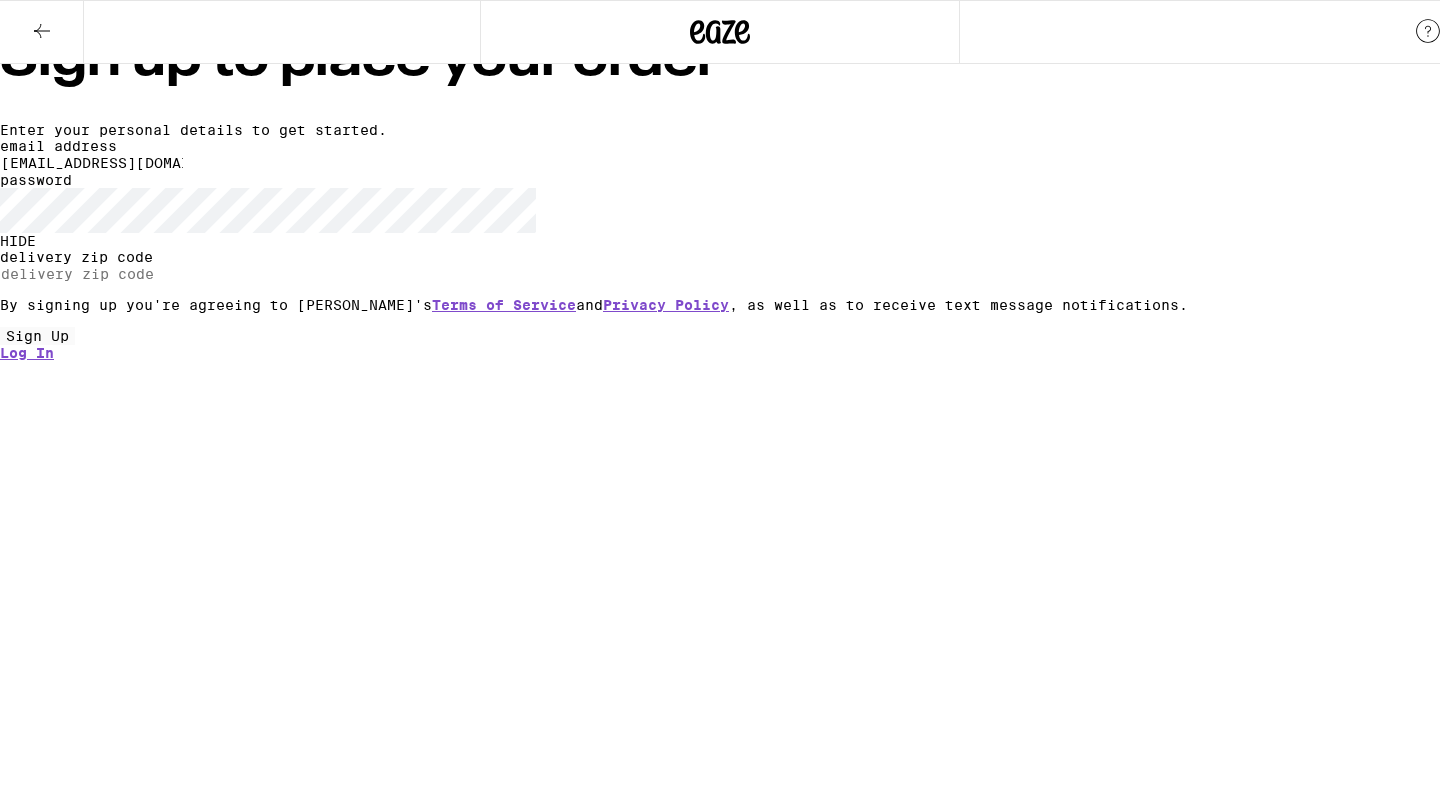 click on "delivery zip code" at bounding box center [92, 274] 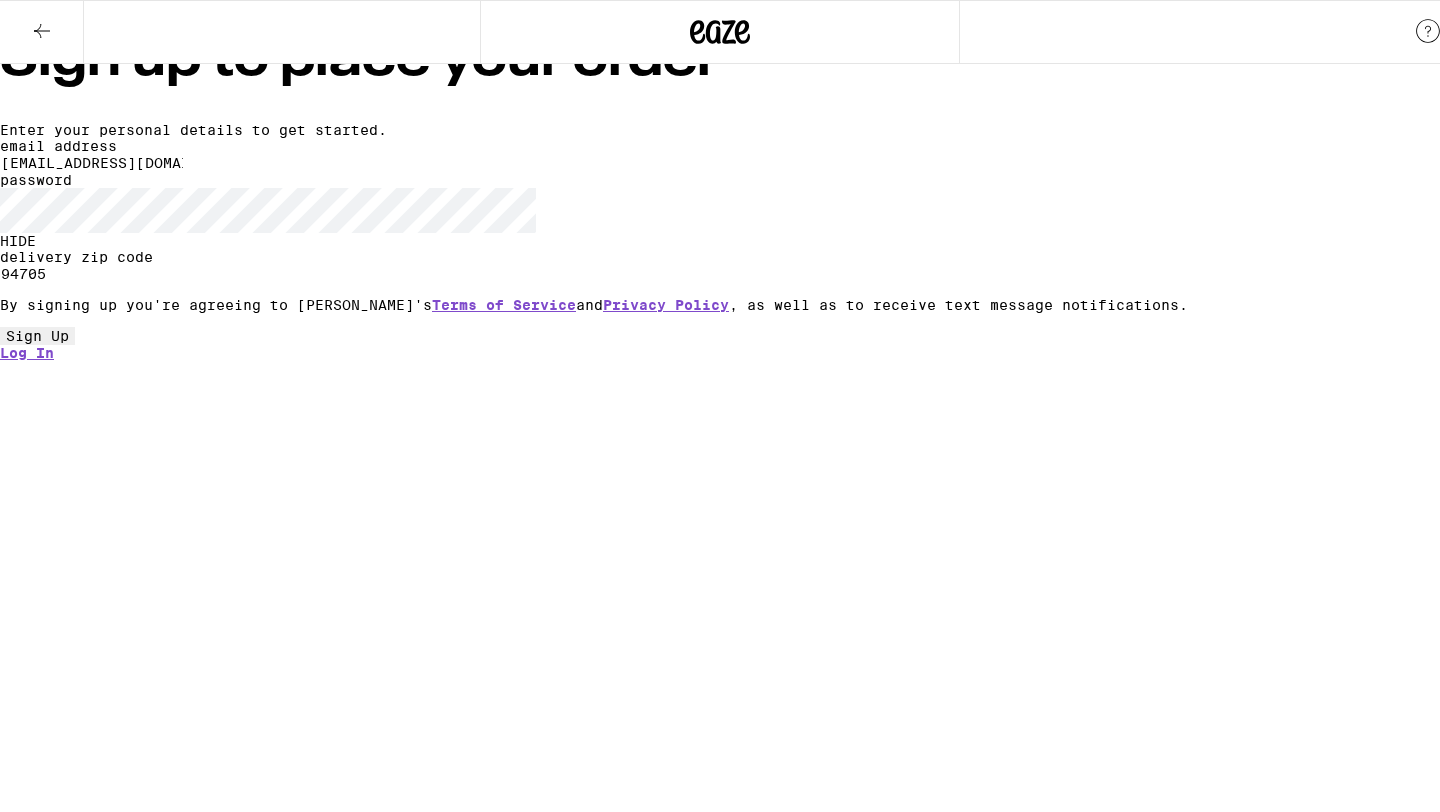 type on "94705" 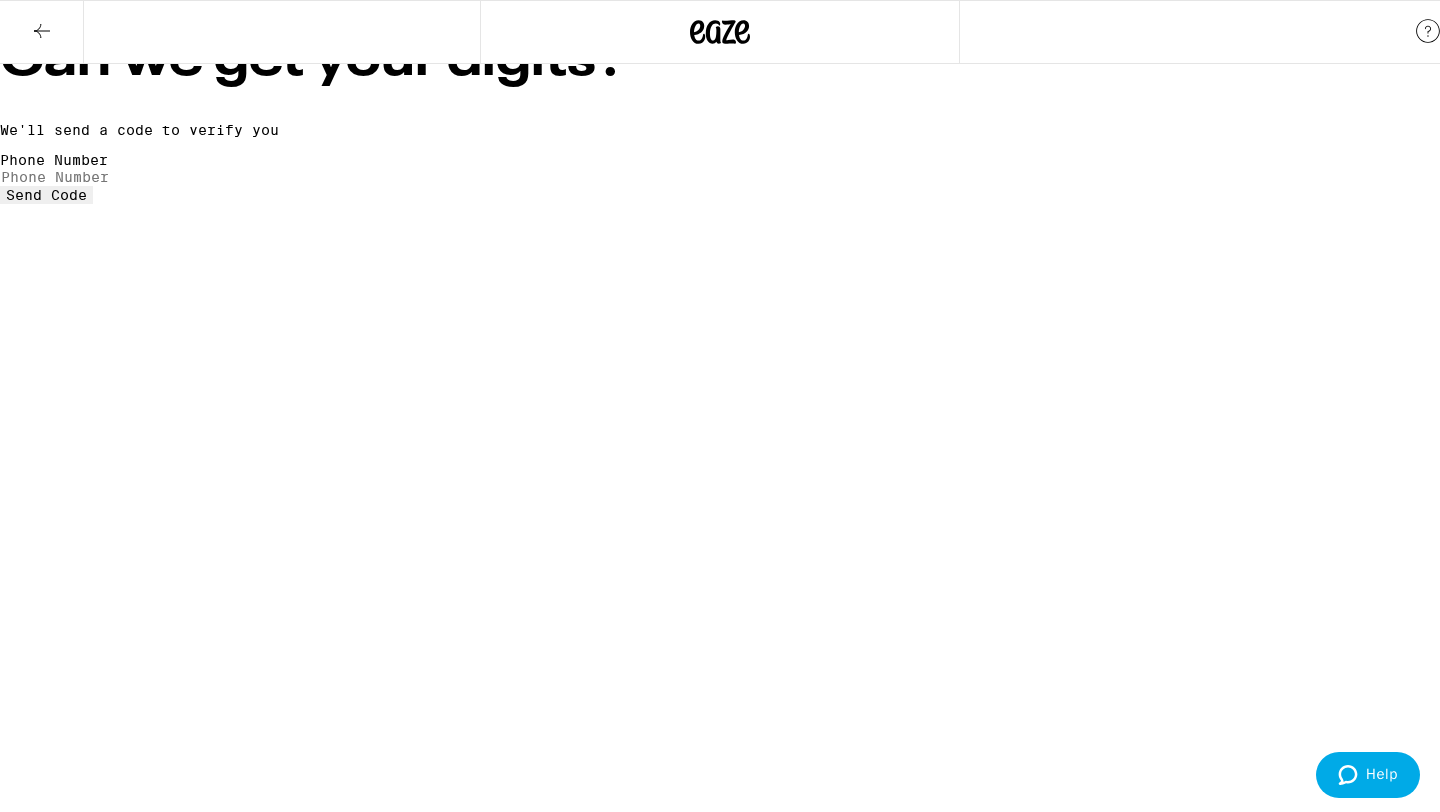 click on "Phone Number" at bounding box center (92, 177) 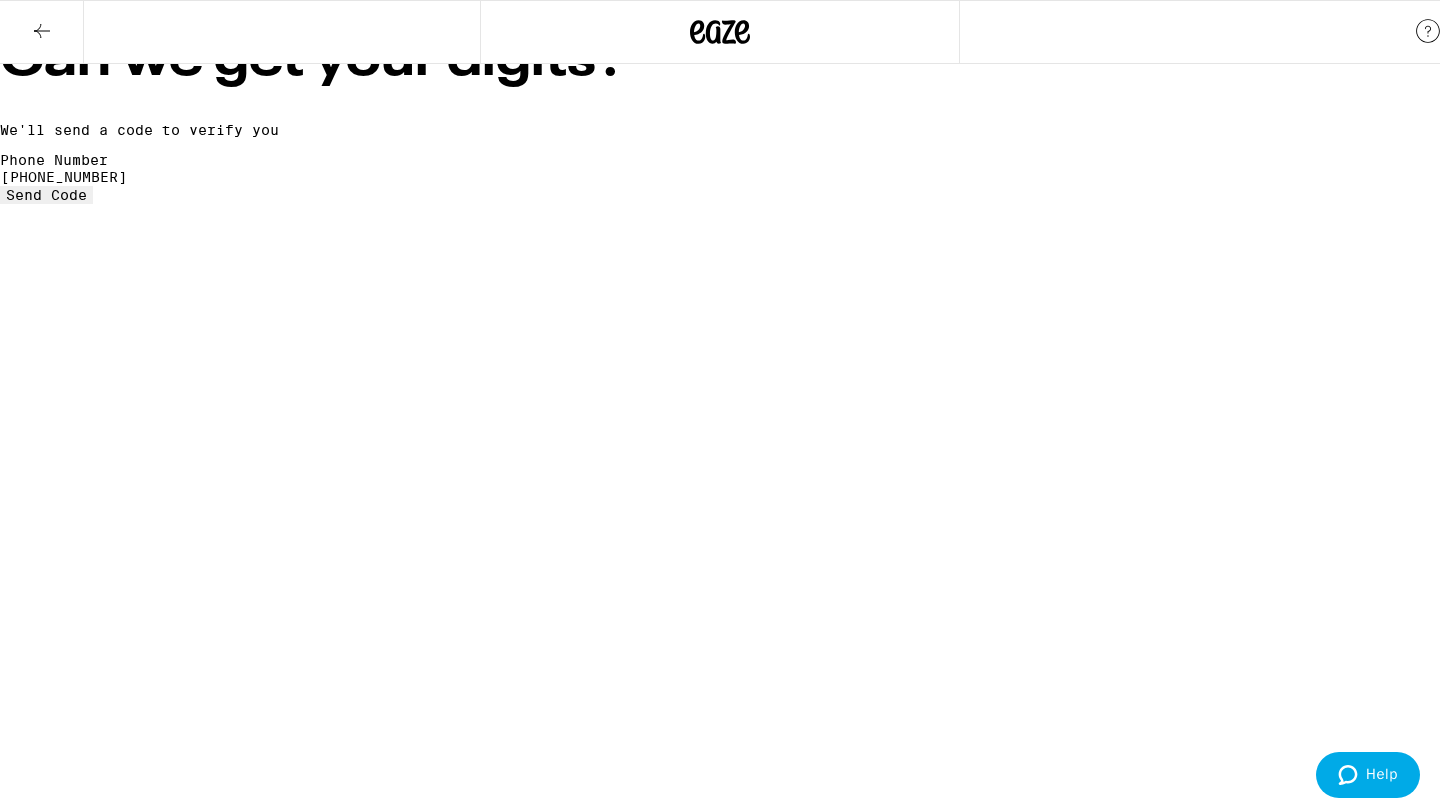 type on "[PHONE_NUMBER]" 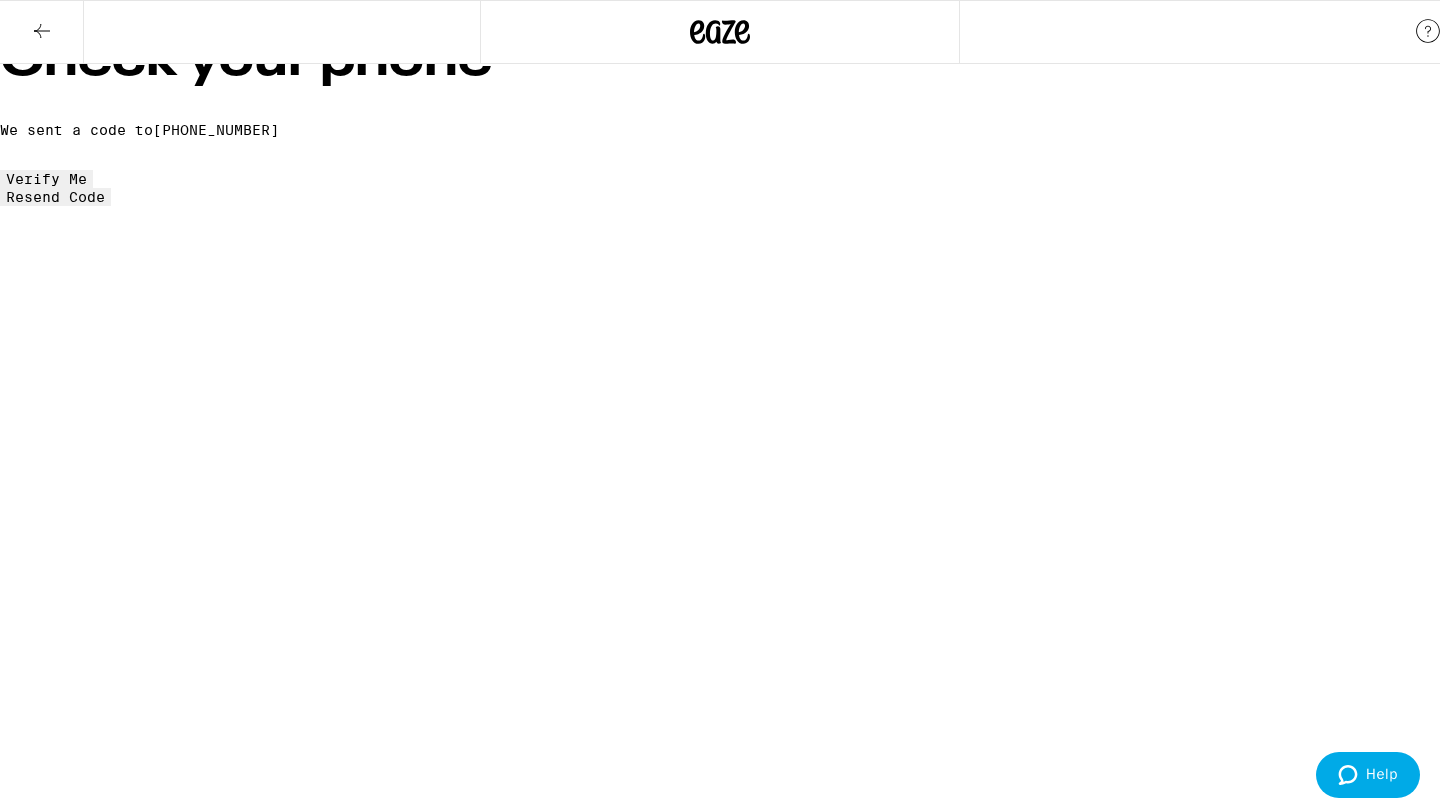 click at bounding box center [644, 161] 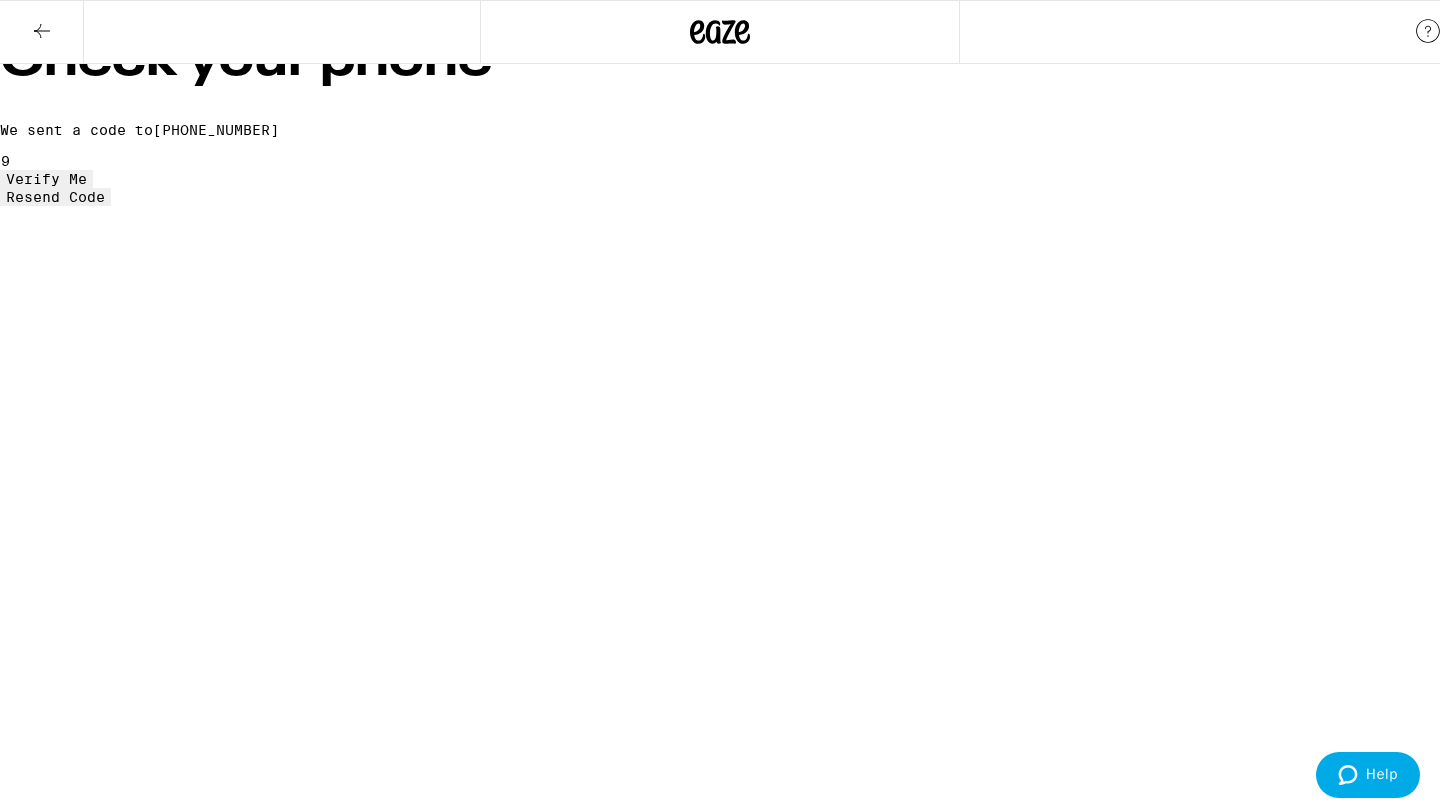 type on "2" 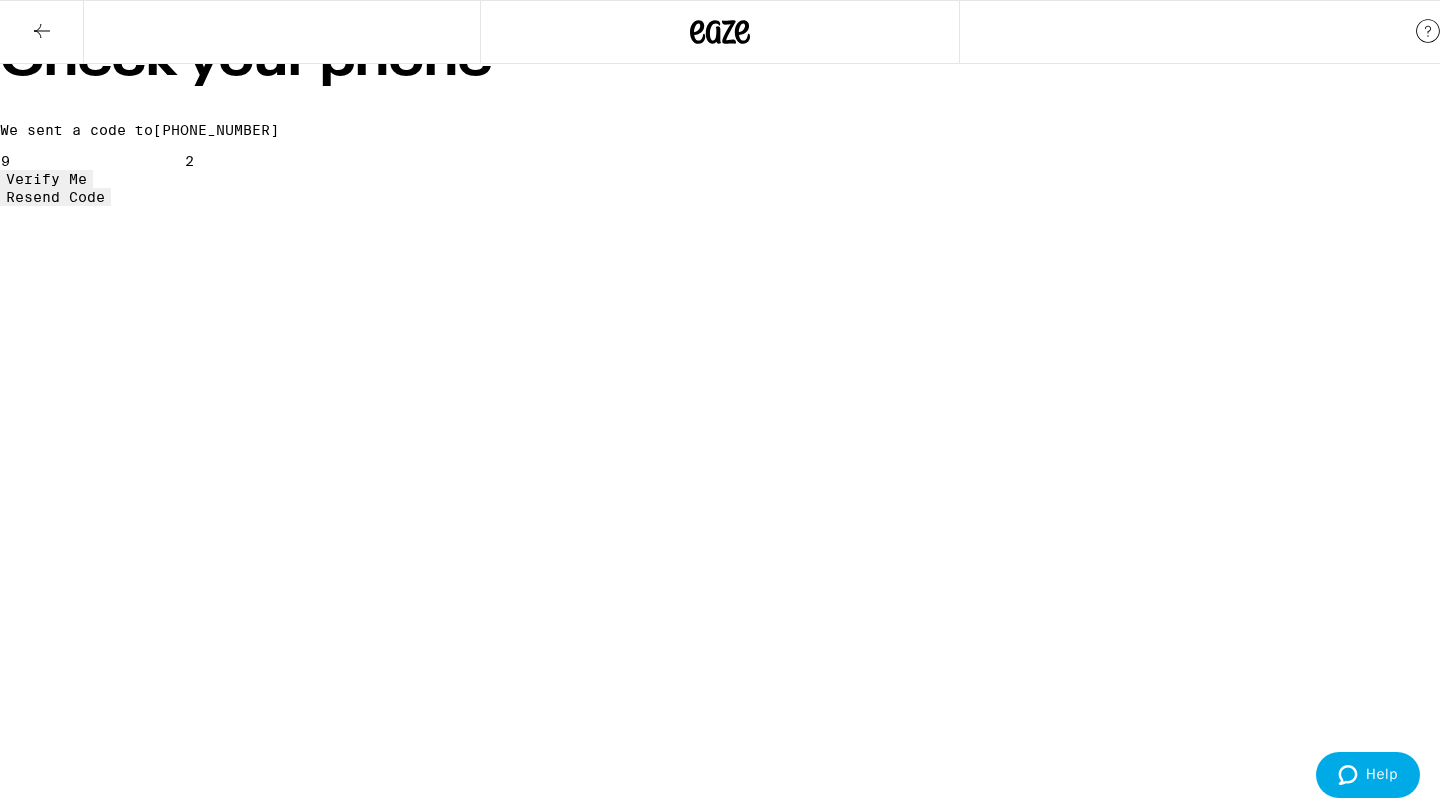 type on "6" 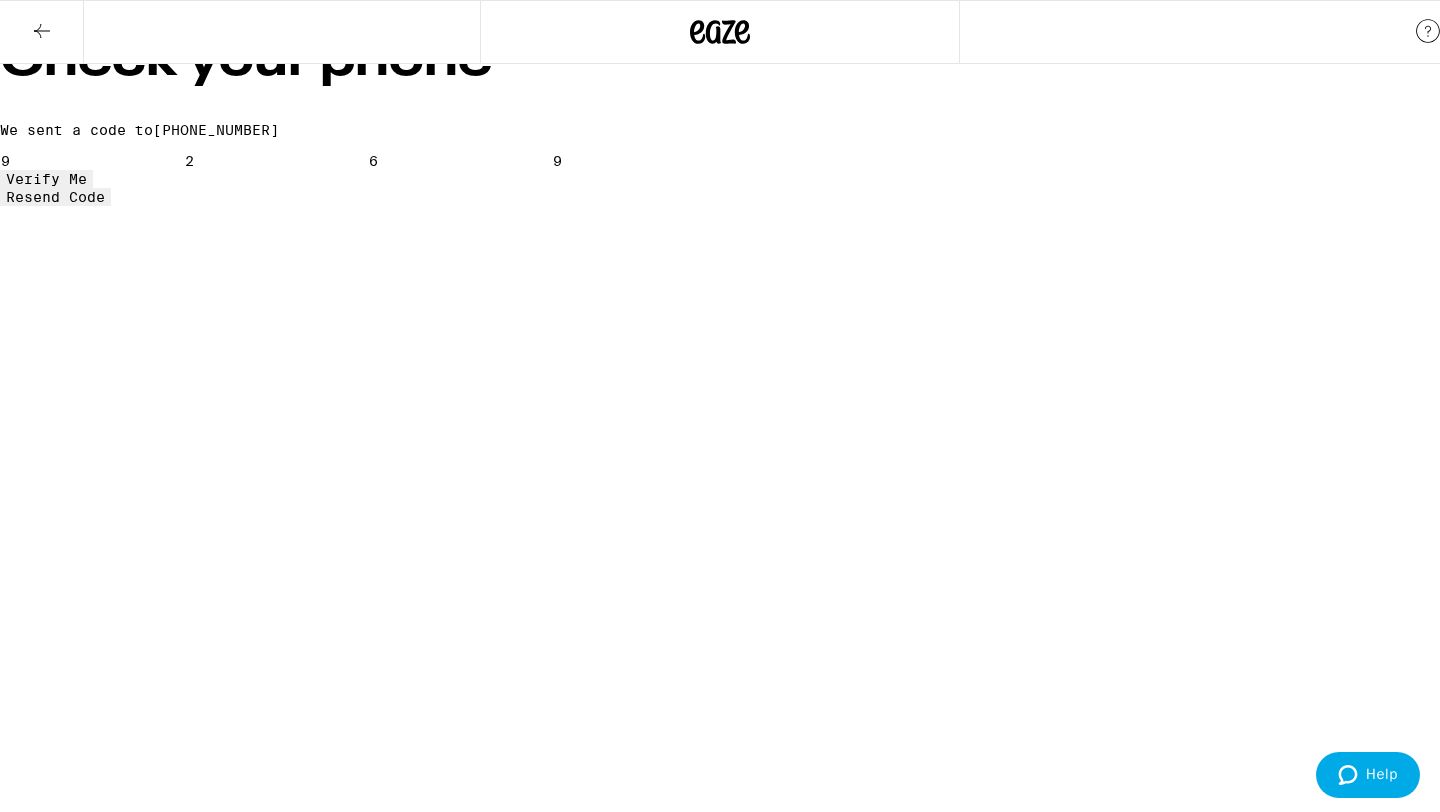 type on "9" 